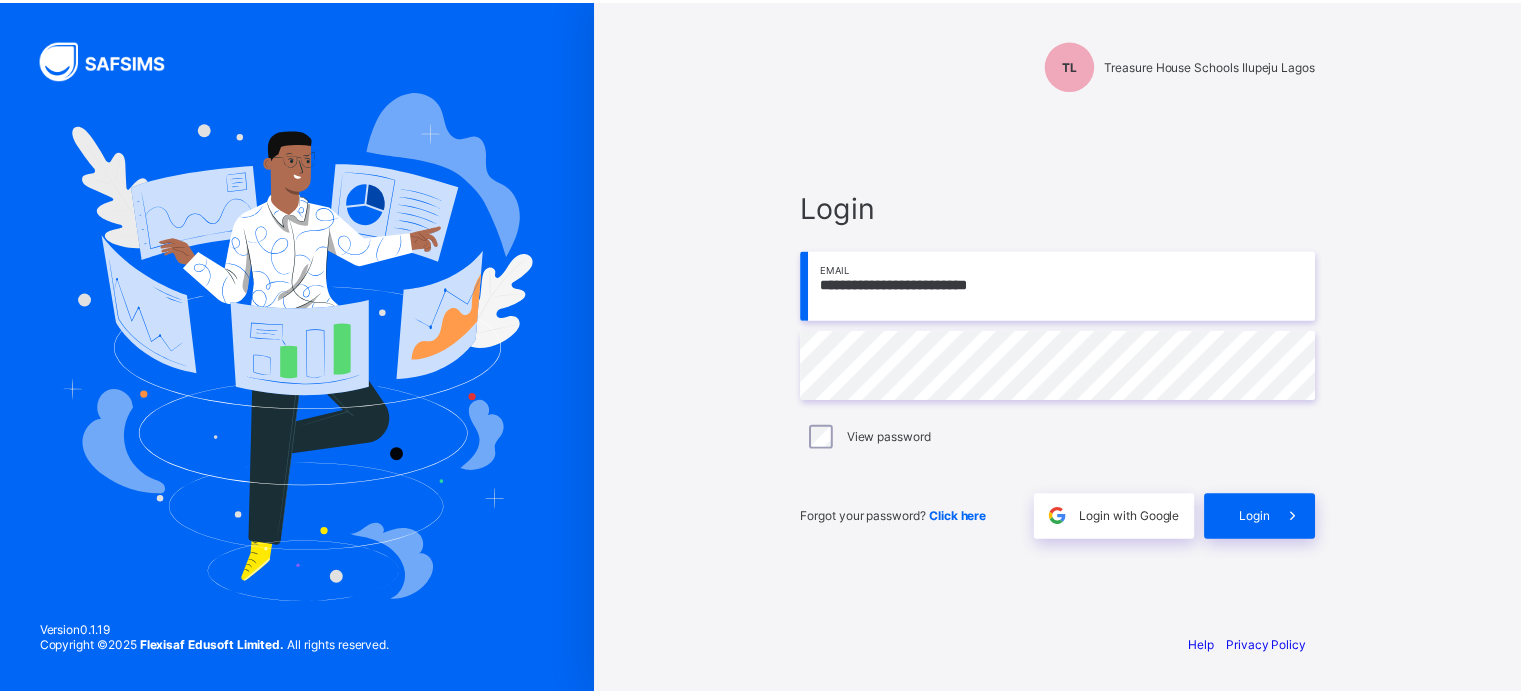 scroll, scrollTop: 0, scrollLeft: 0, axis: both 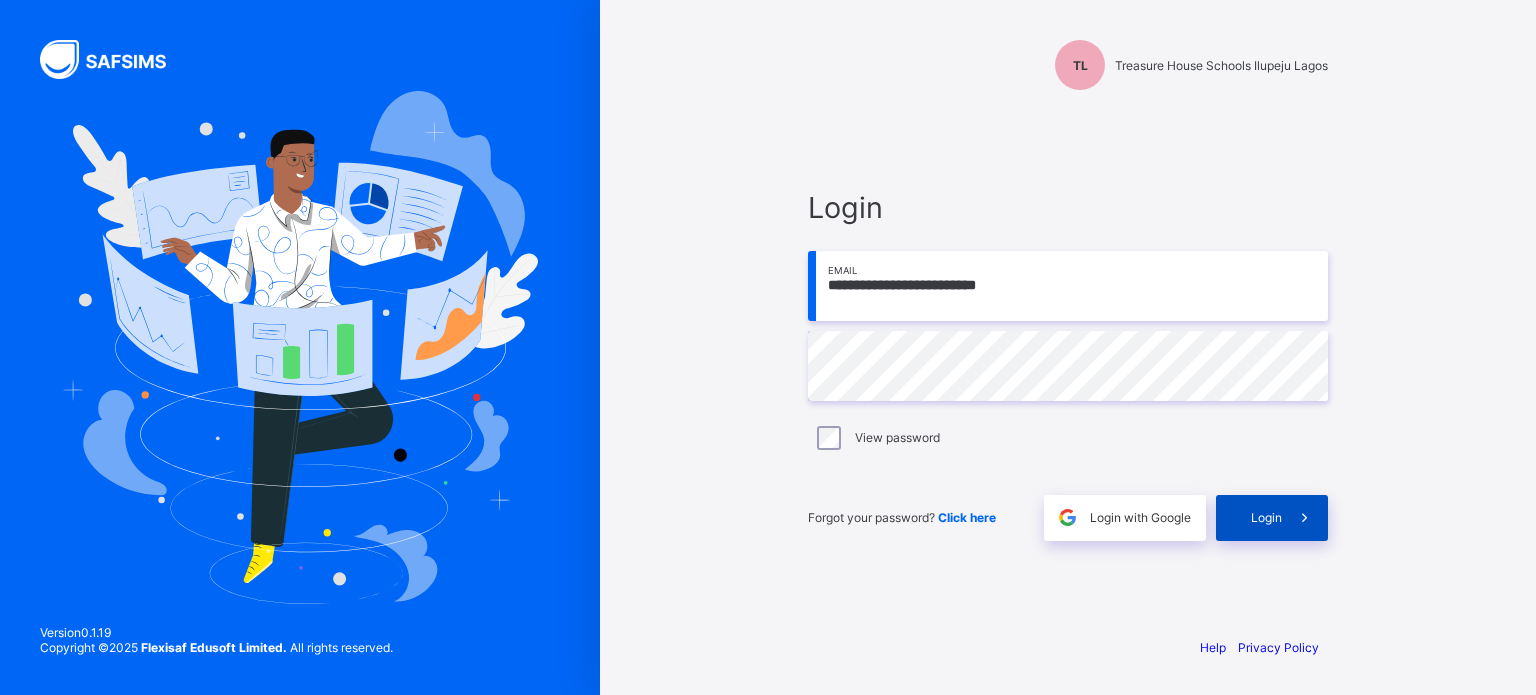 click on "Login" at bounding box center (1272, 518) 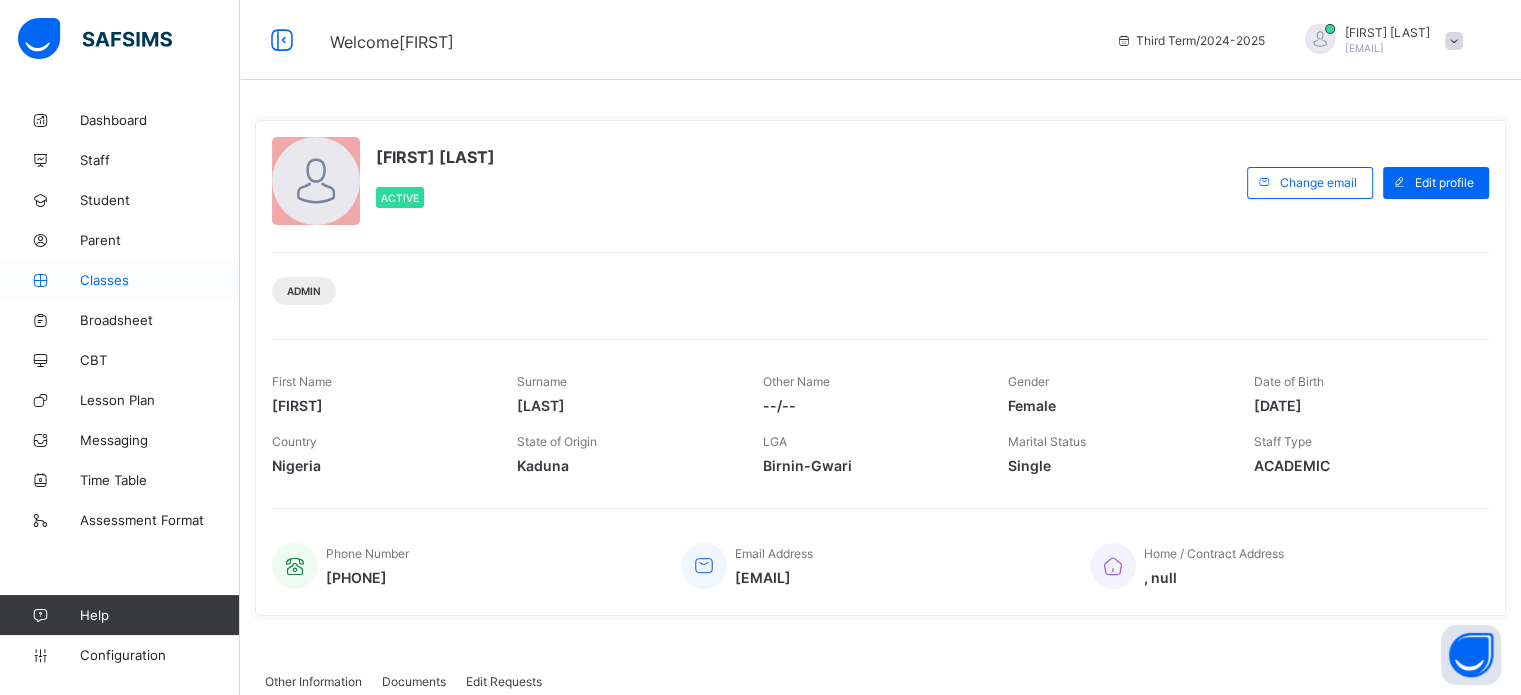 click at bounding box center [40, 280] 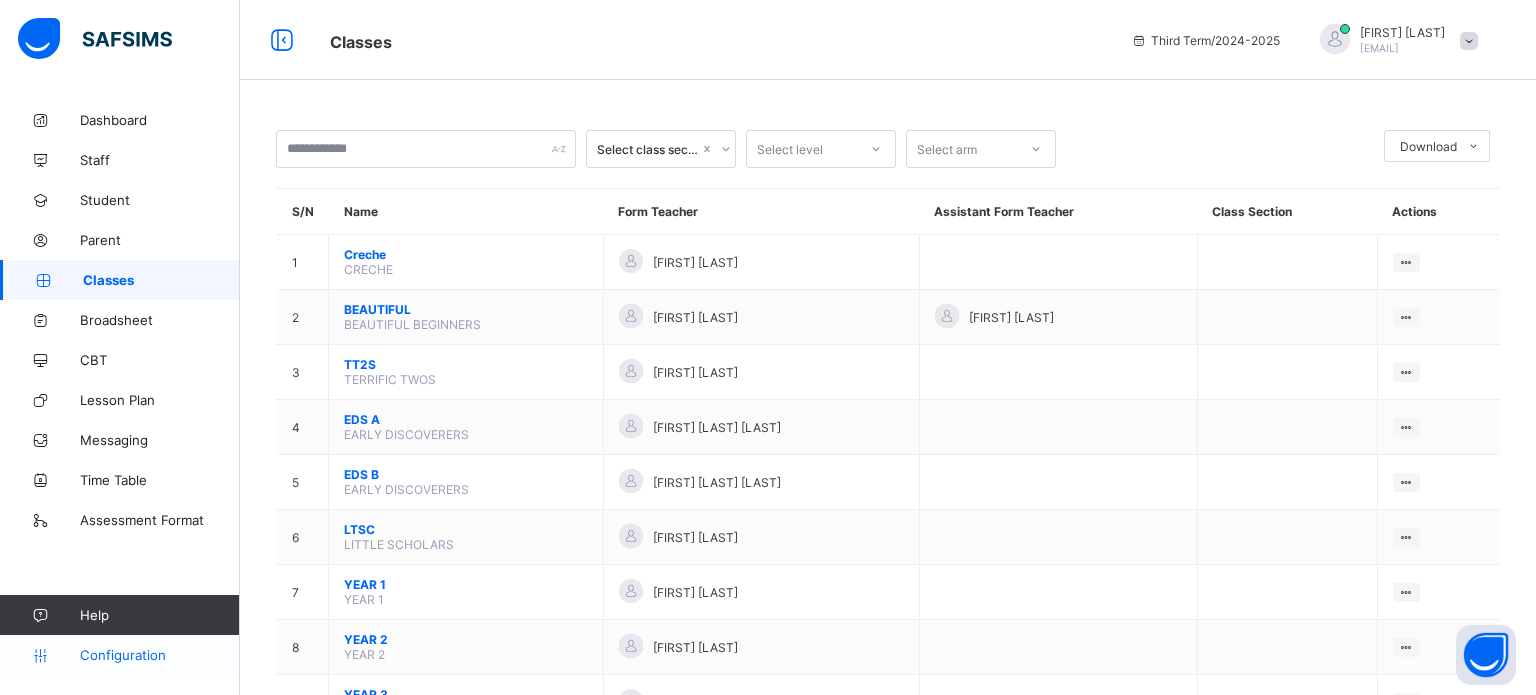 click on "Configuration" at bounding box center [159, 655] 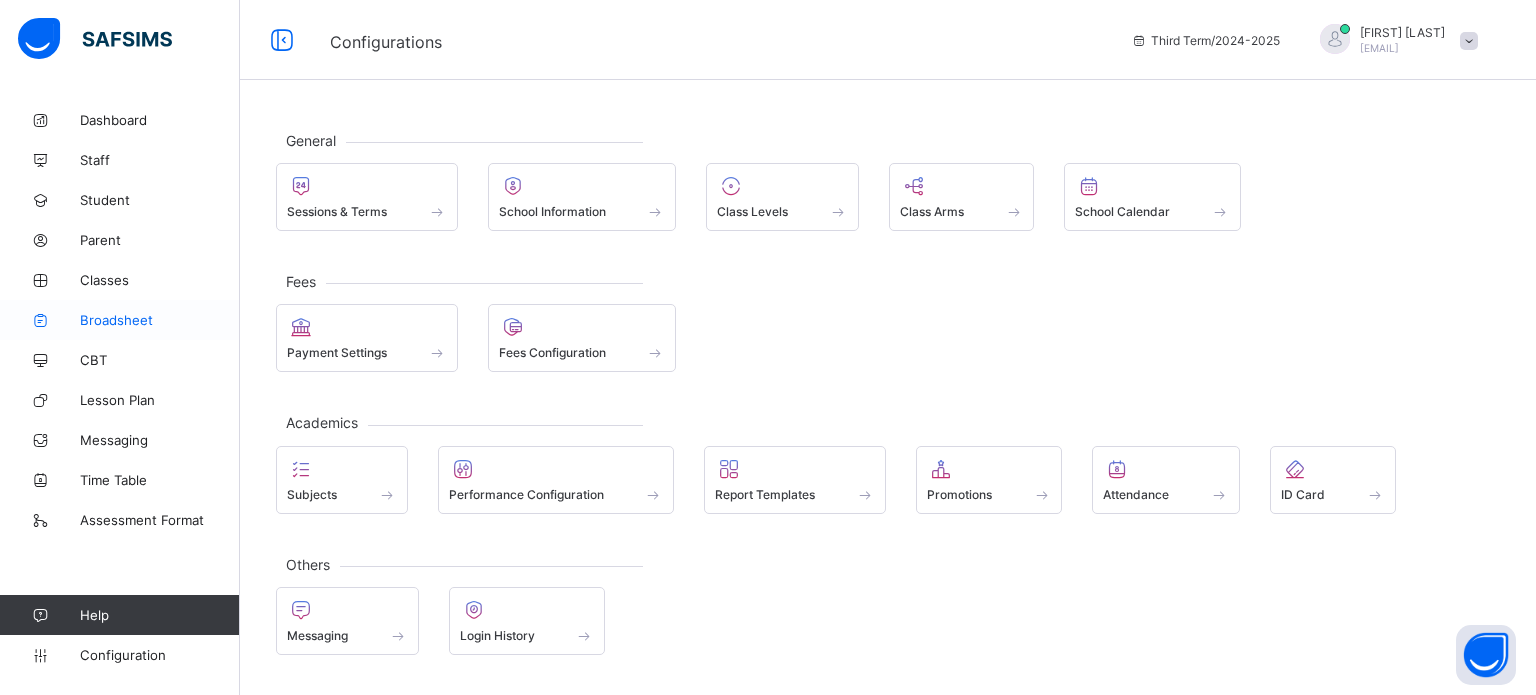 click on "Broadsheet" at bounding box center (120, 320) 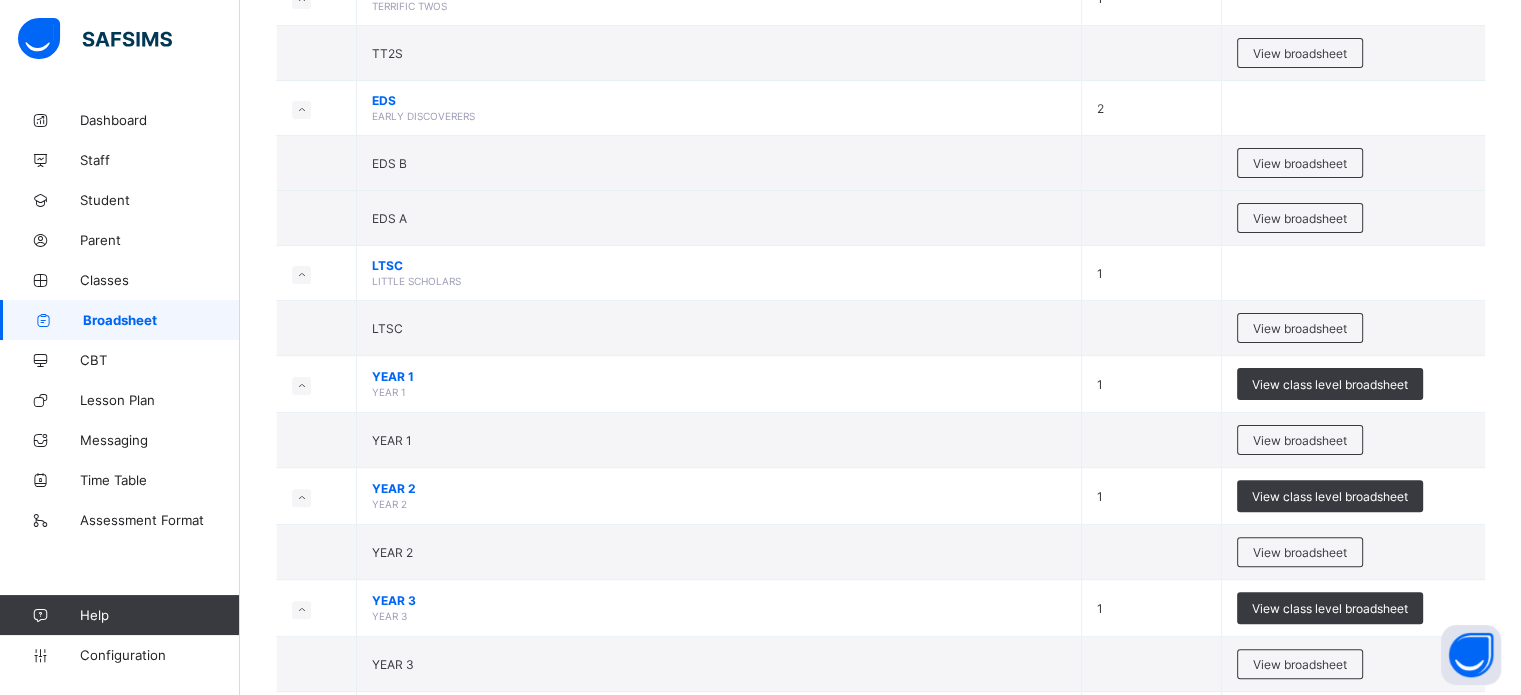 scroll, scrollTop: 512, scrollLeft: 0, axis: vertical 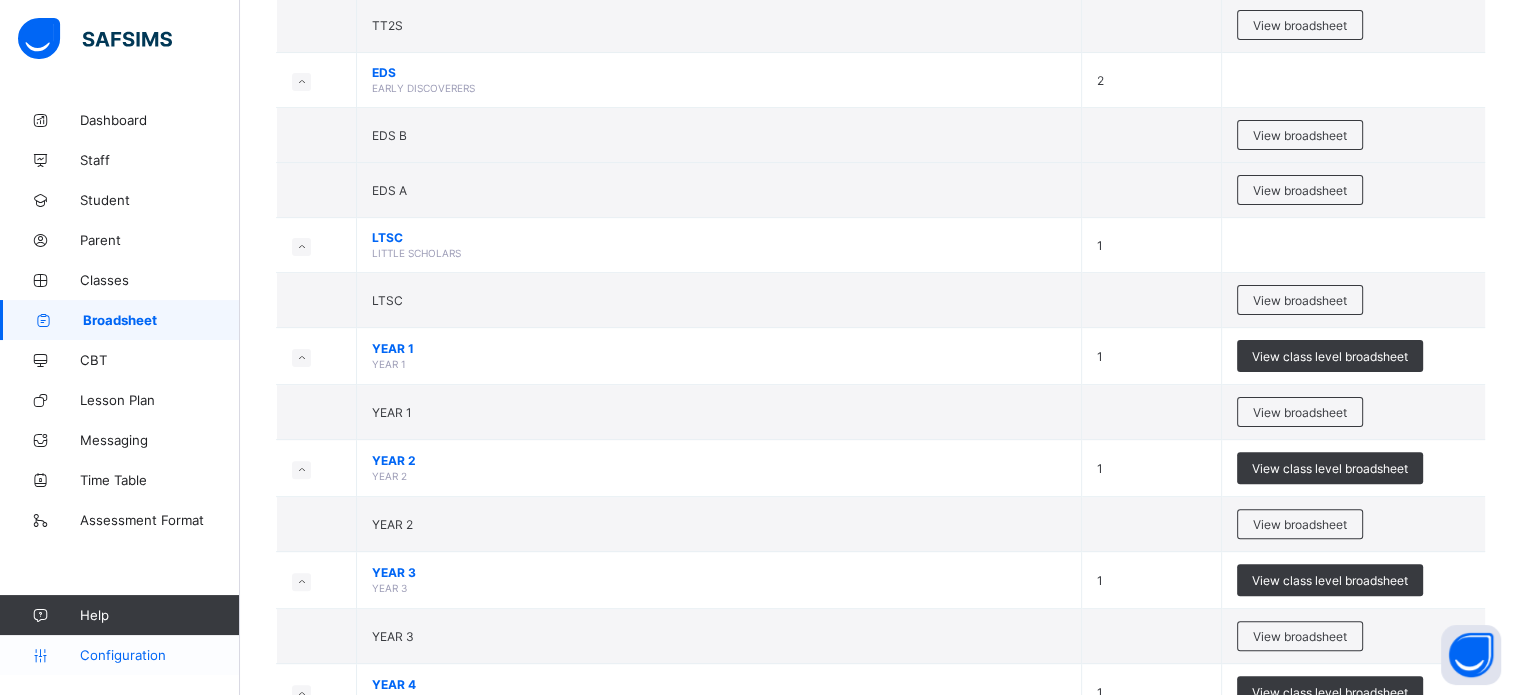 click on "Configuration" at bounding box center [159, 655] 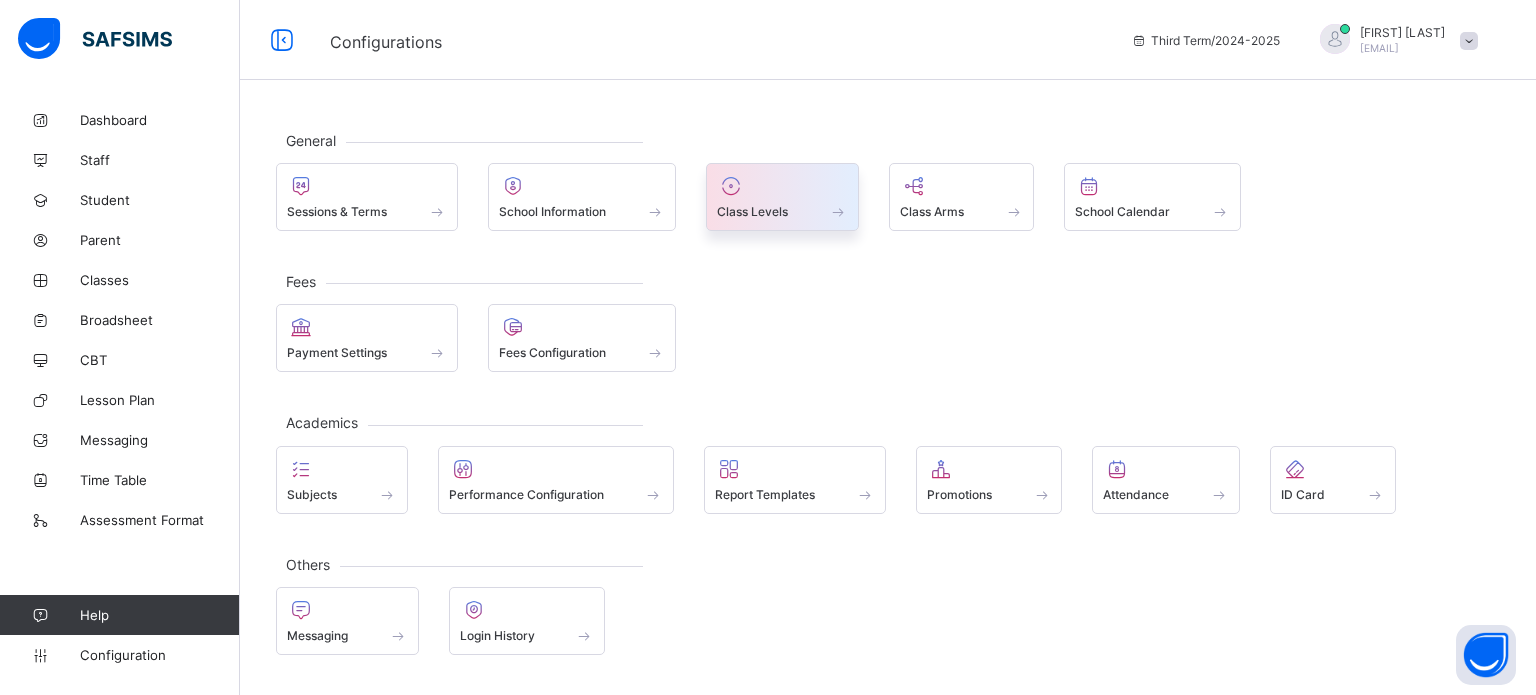 click on "Class Levels" at bounding box center [752, 211] 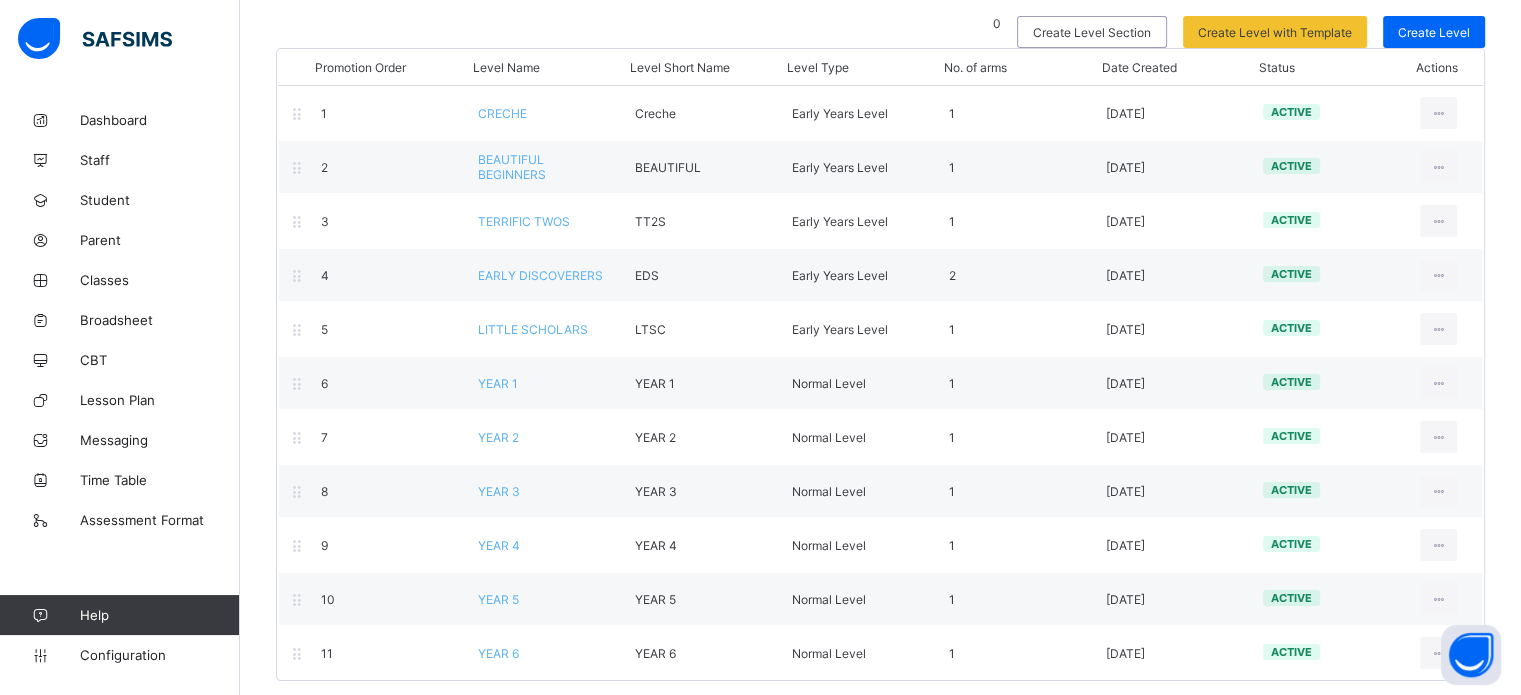 scroll, scrollTop: 183, scrollLeft: 0, axis: vertical 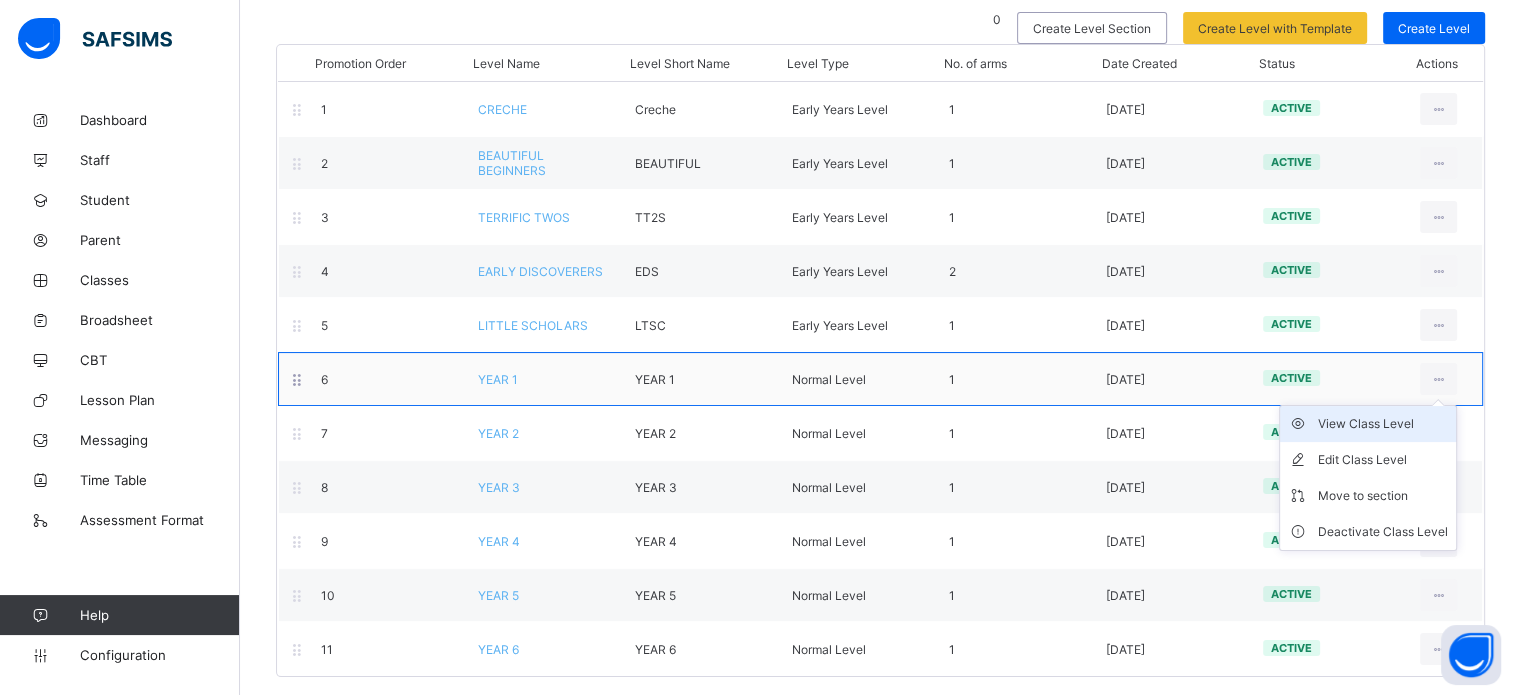 click on "View Class Level" at bounding box center (1383, 424) 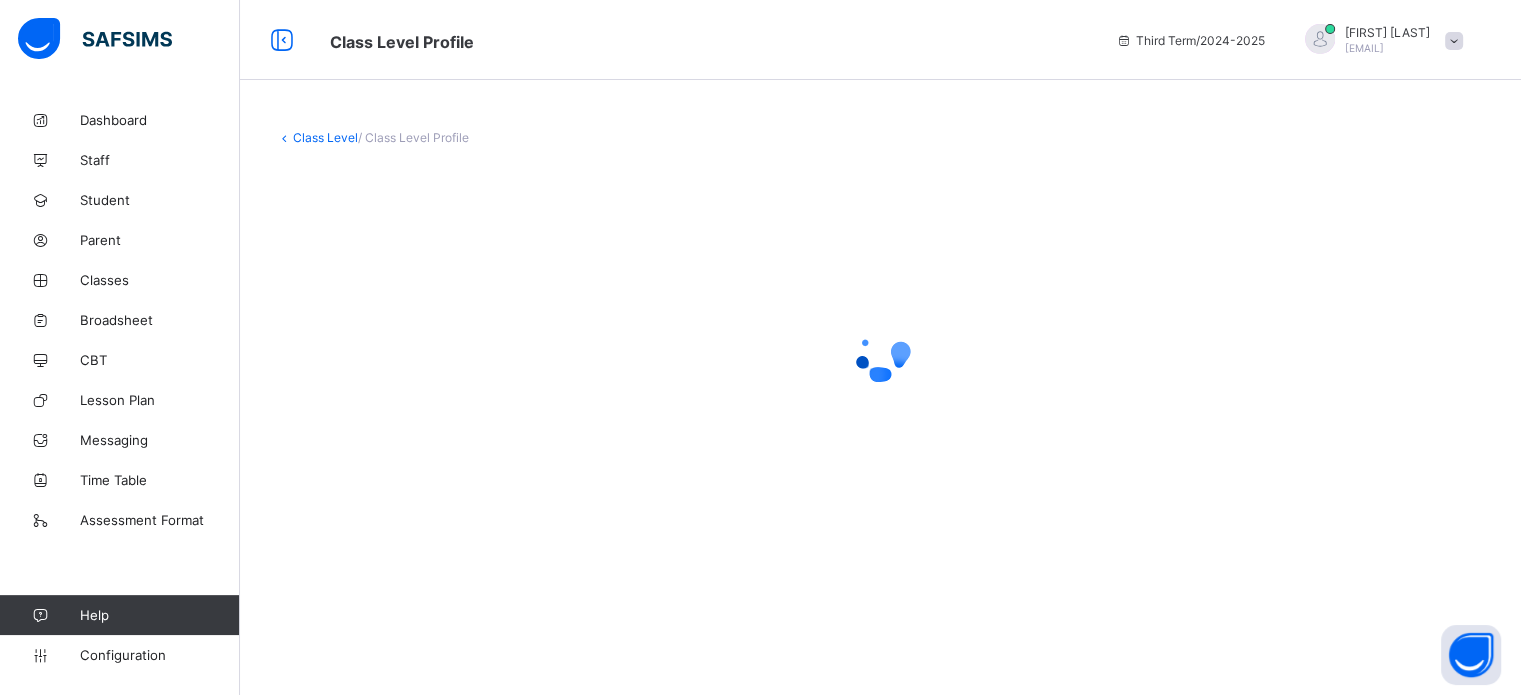 scroll, scrollTop: 0, scrollLeft: 0, axis: both 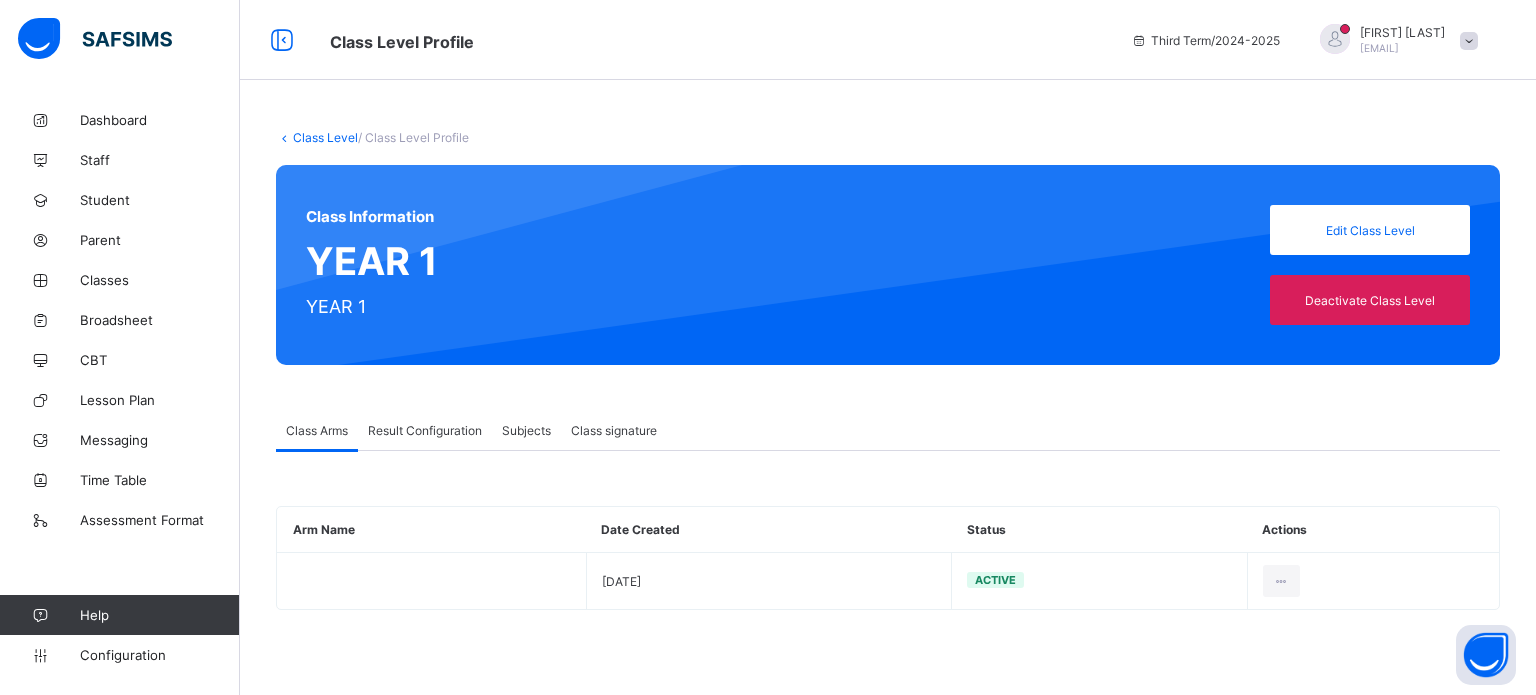 click on "Result Configuration" at bounding box center [425, 430] 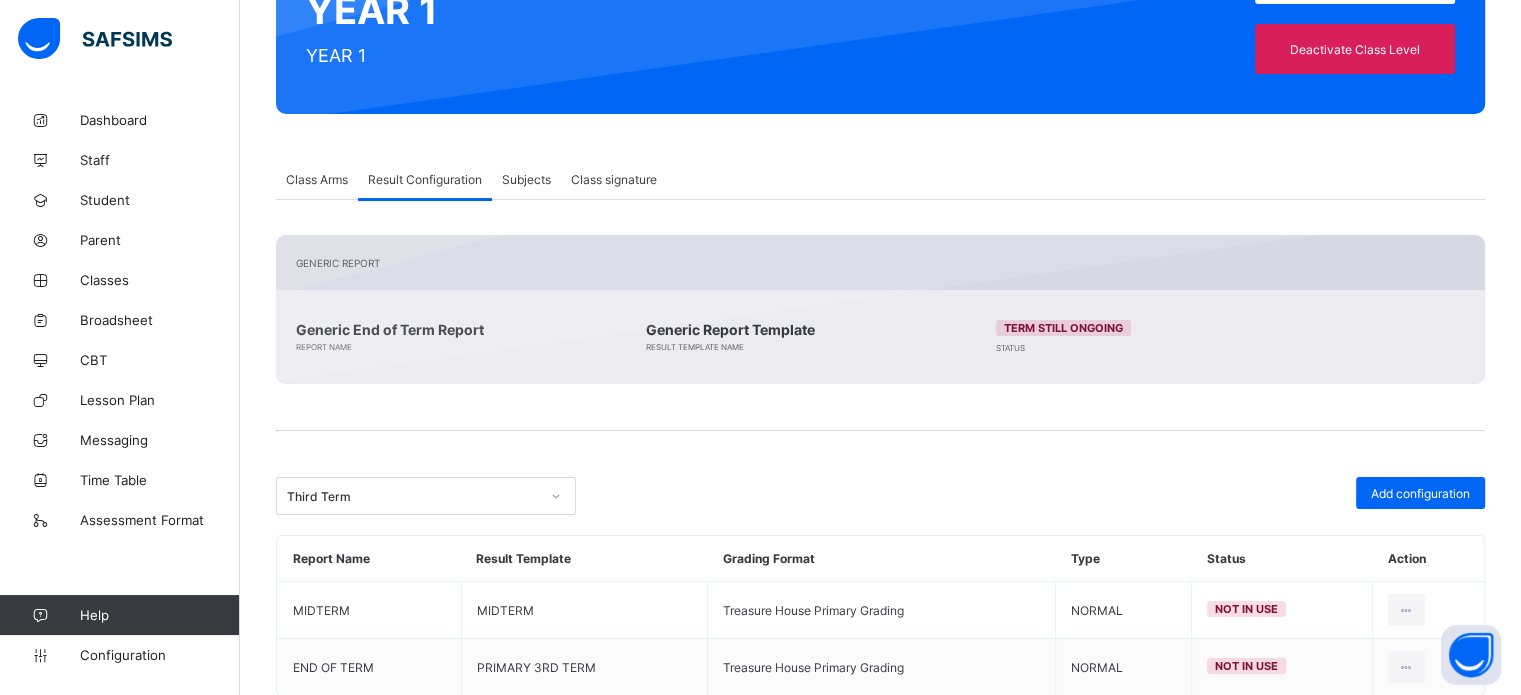 scroll, scrollTop: 301, scrollLeft: 0, axis: vertical 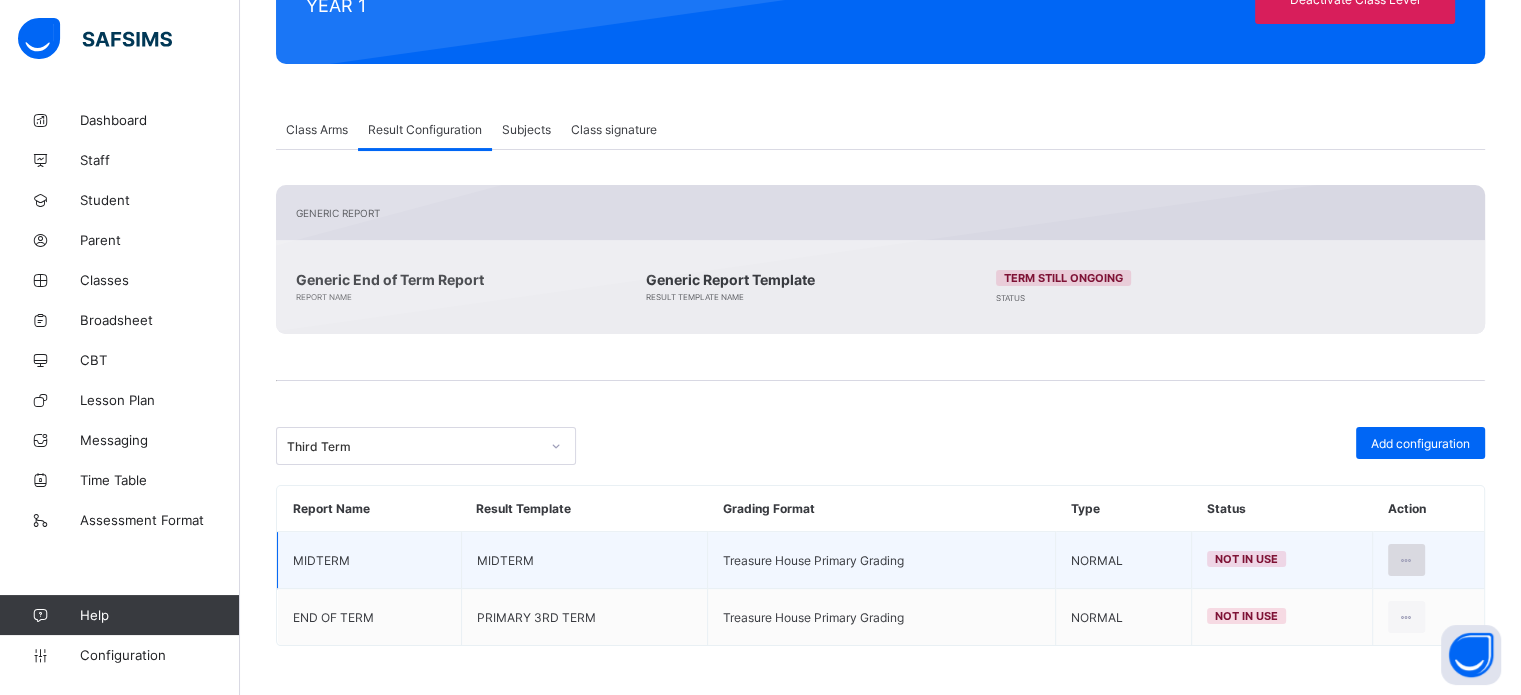 click at bounding box center [1406, 560] 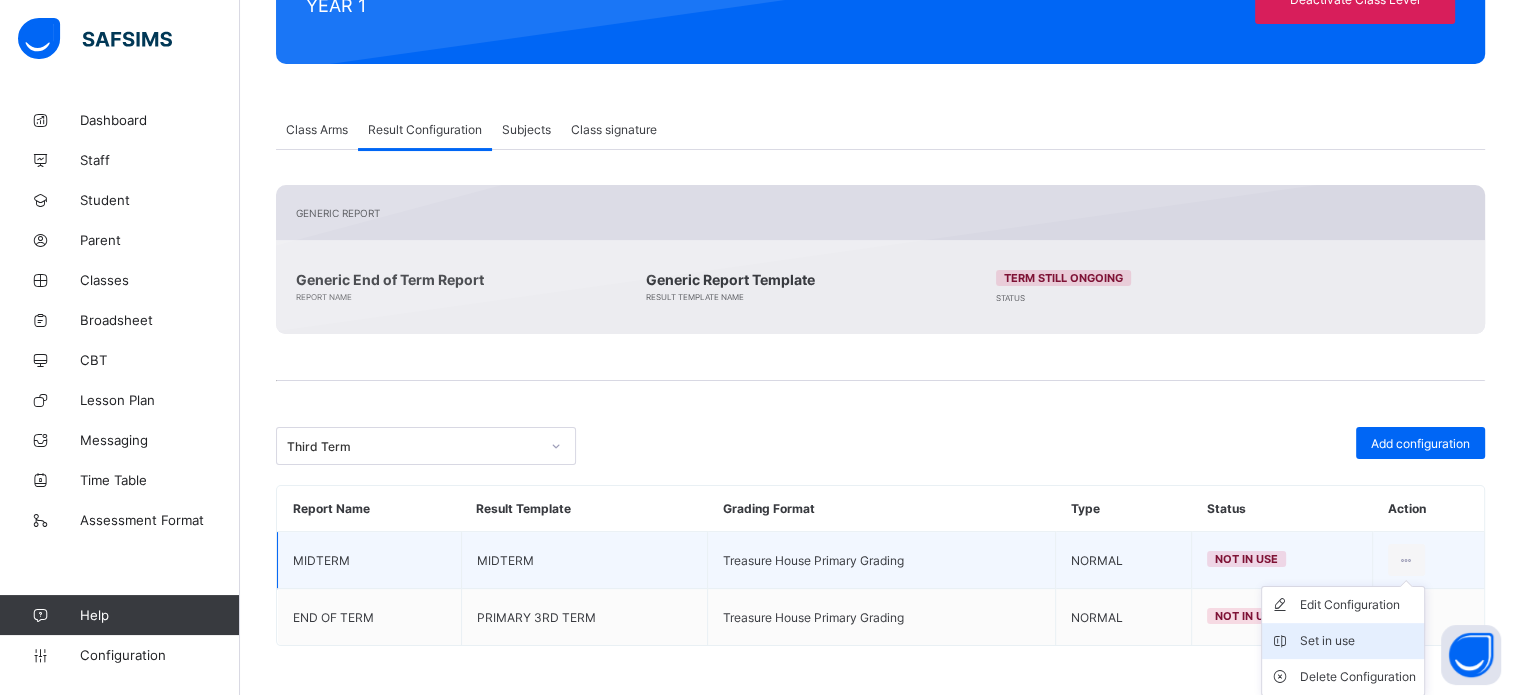 click on "Set in use" at bounding box center (1358, 641) 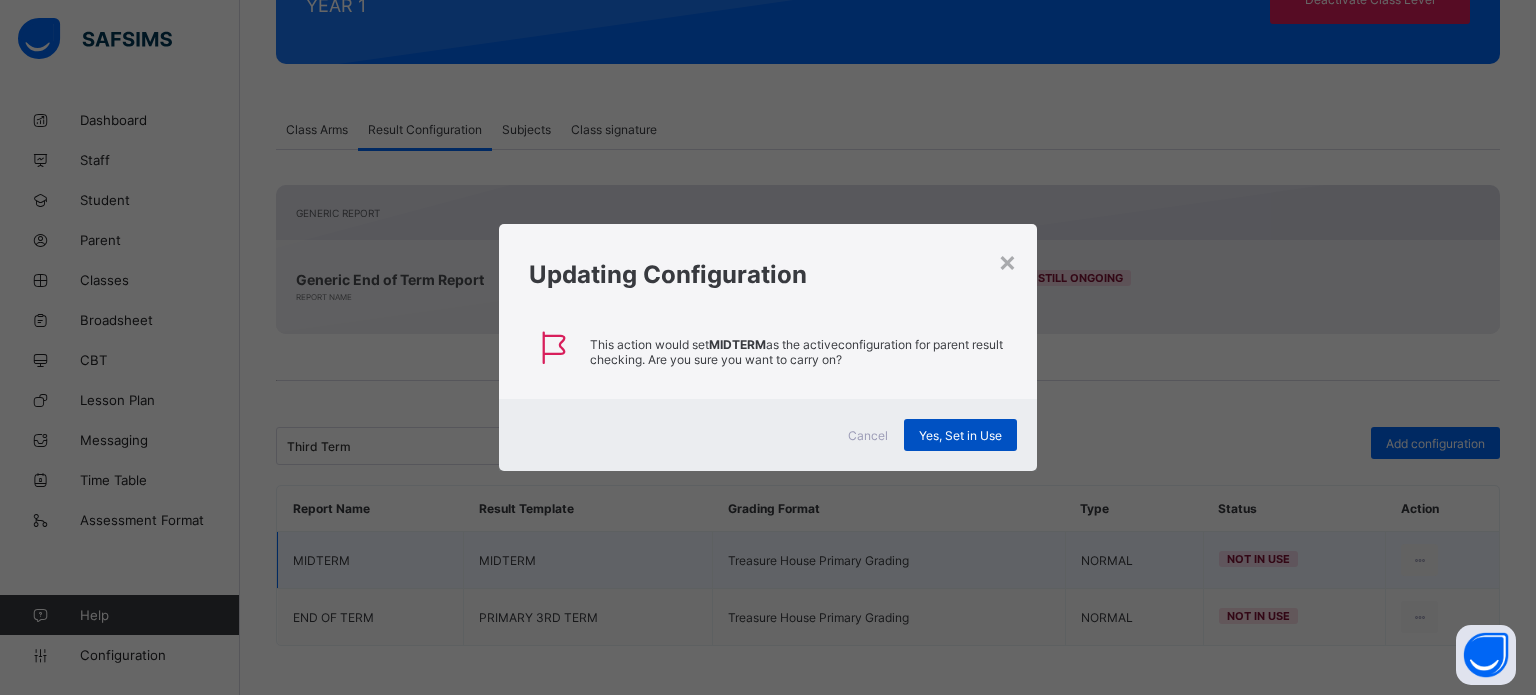 click on "Yes, Set in Use" at bounding box center [960, 435] 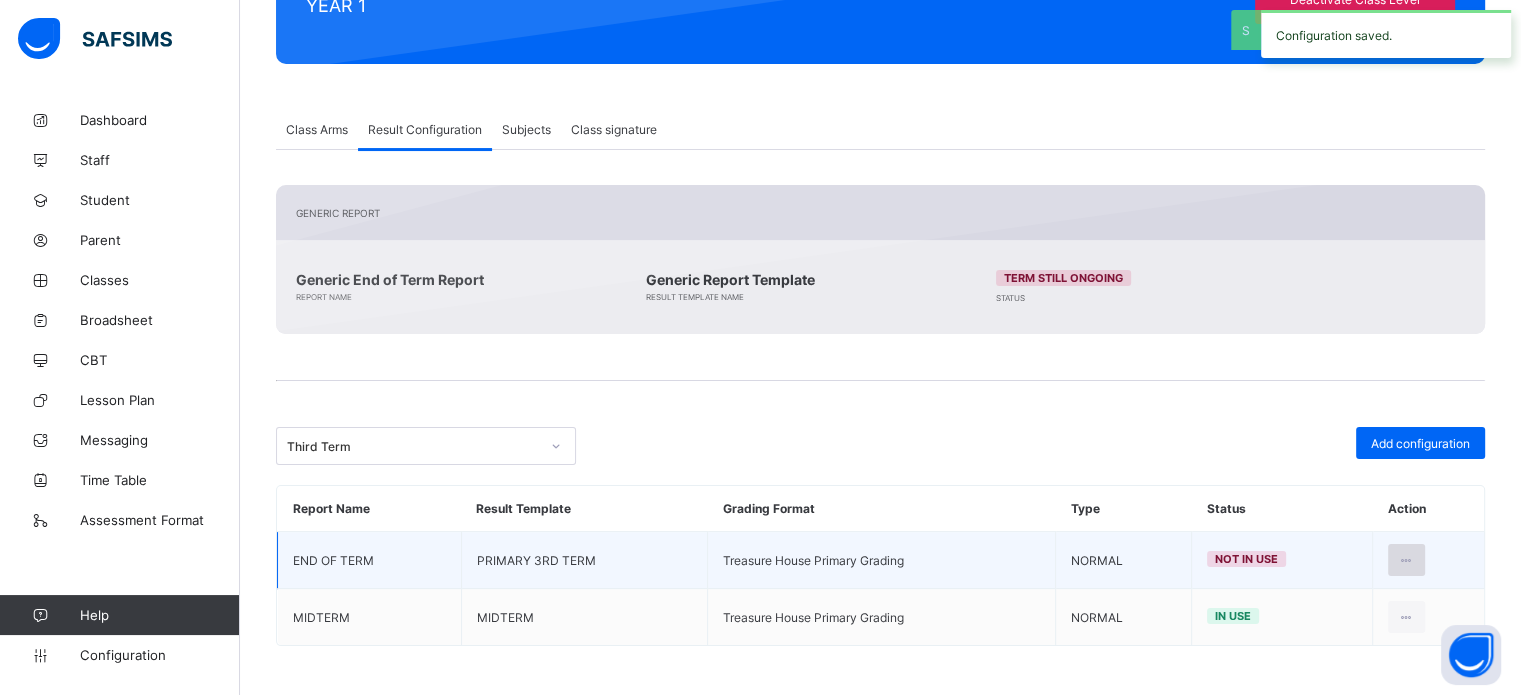 click at bounding box center (1406, 560) 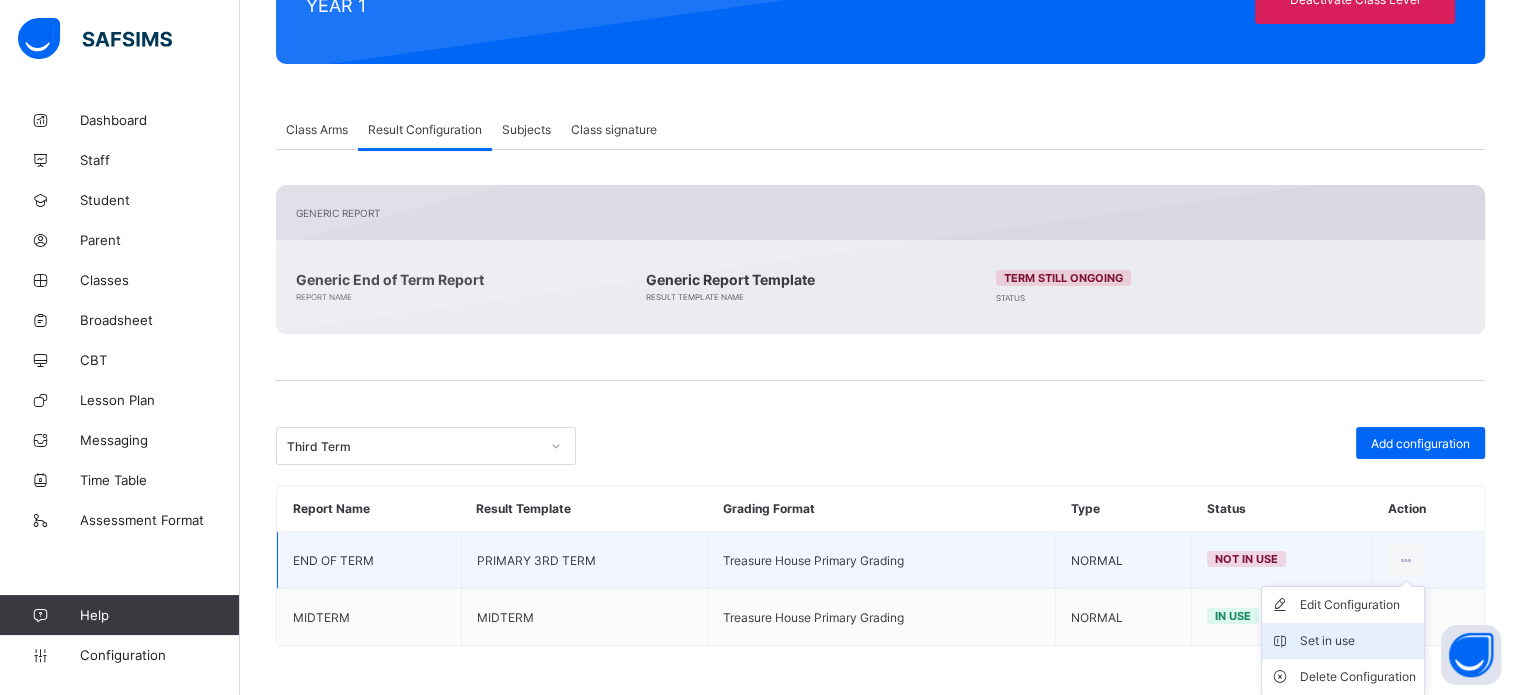 click on "Set in use" at bounding box center (1343, 641) 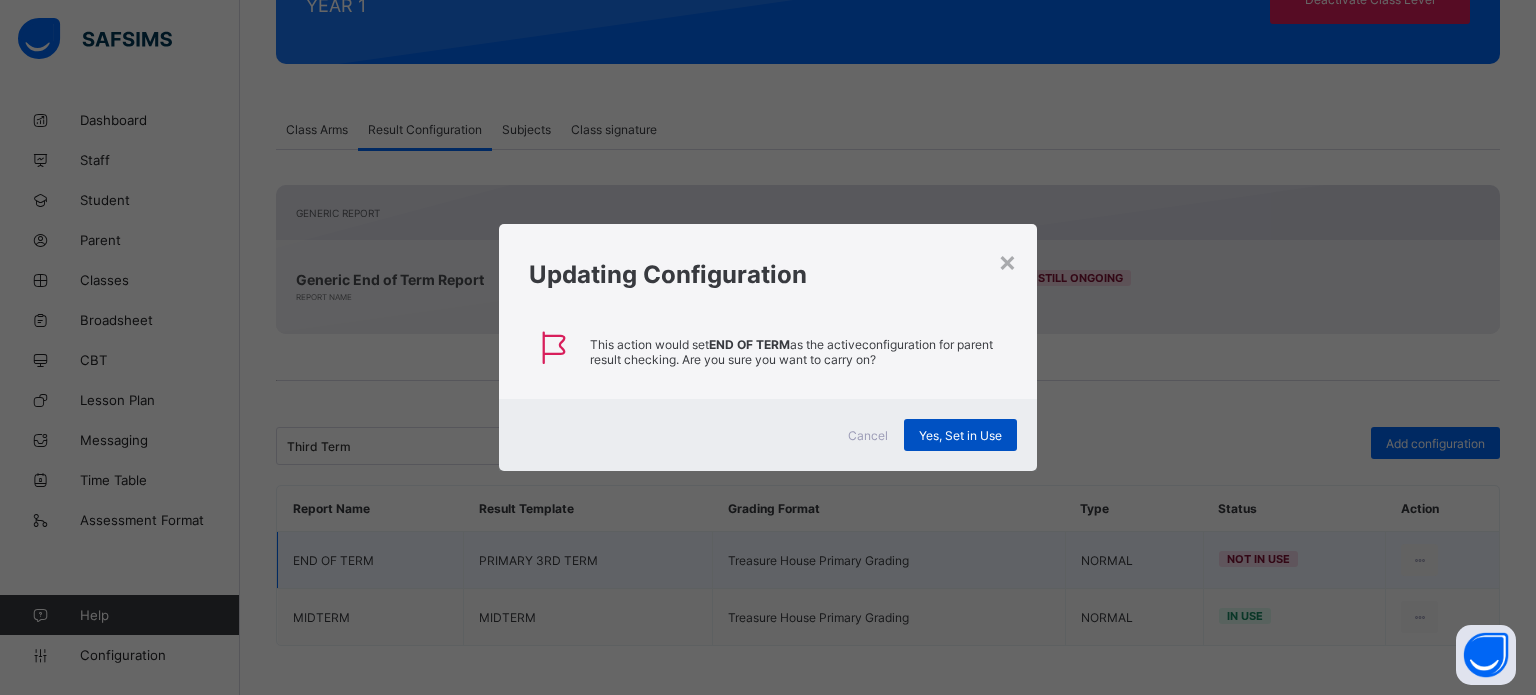 click on "Yes, Set in Use" at bounding box center [960, 435] 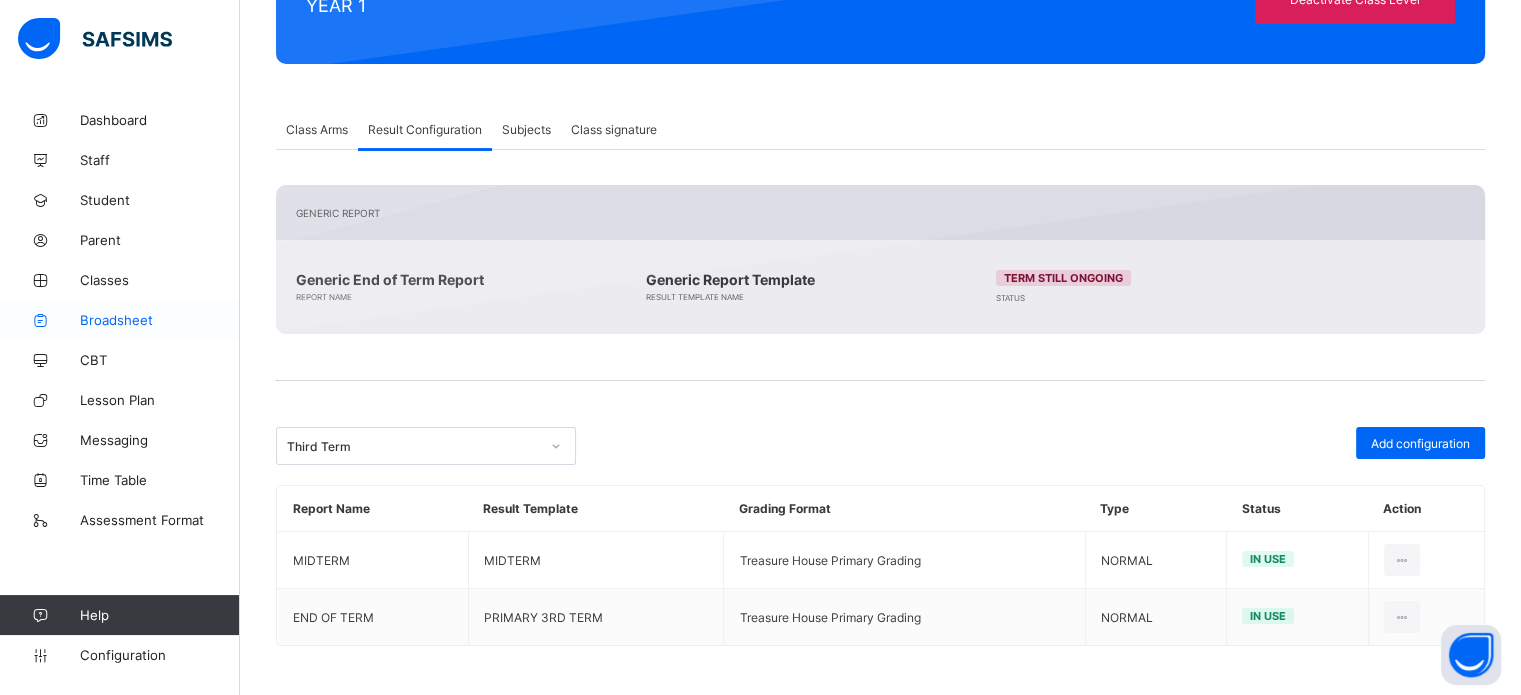 click on "Broadsheet" at bounding box center [160, 320] 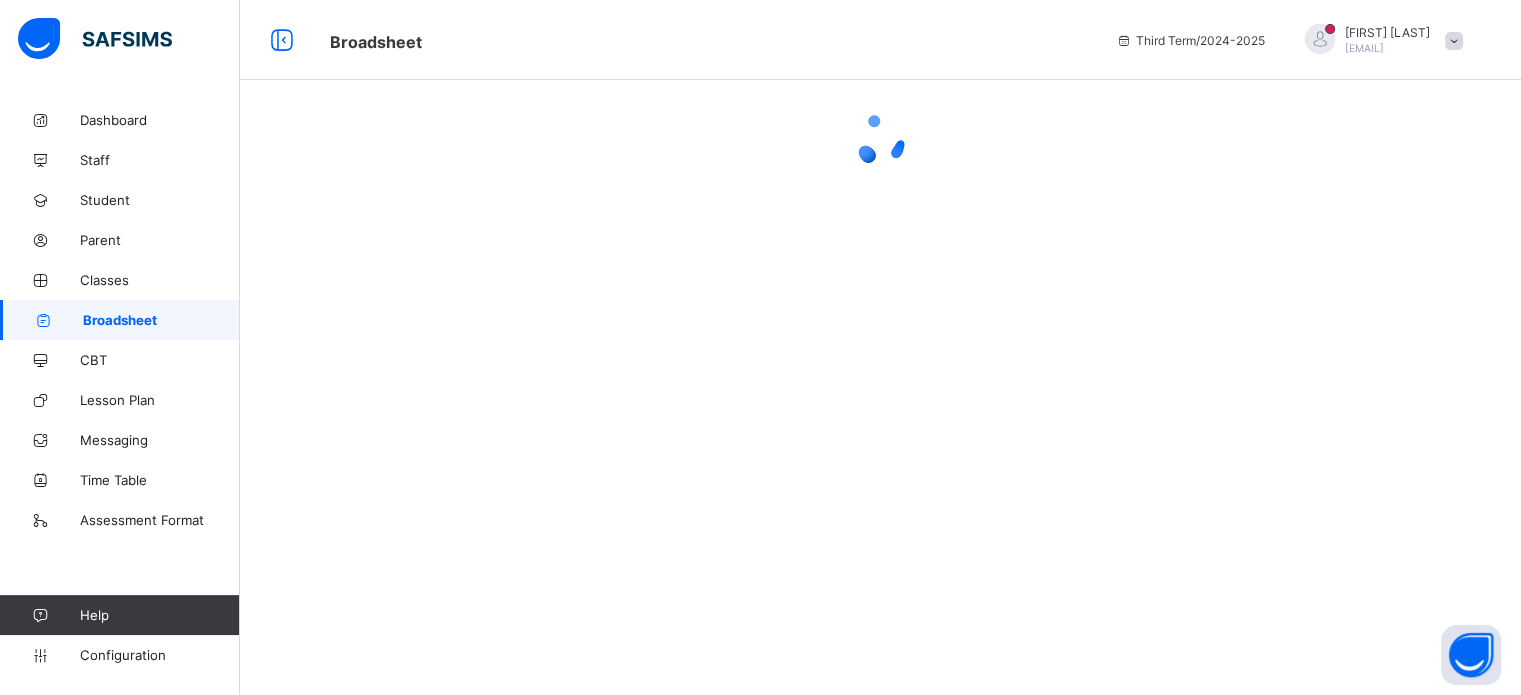 scroll, scrollTop: 0, scrollLeft: 0, axis: both 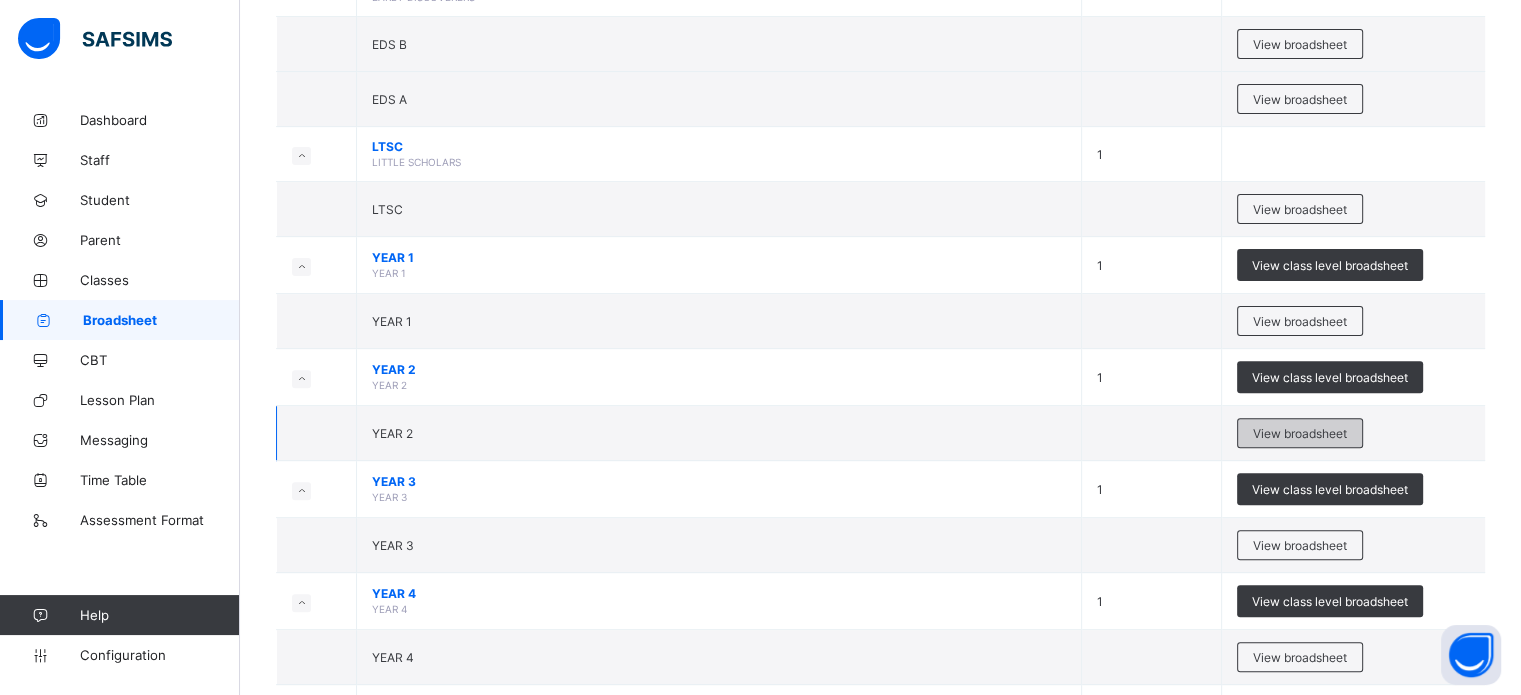 click on "View broadsheet" at bounding box center [1300, 433] 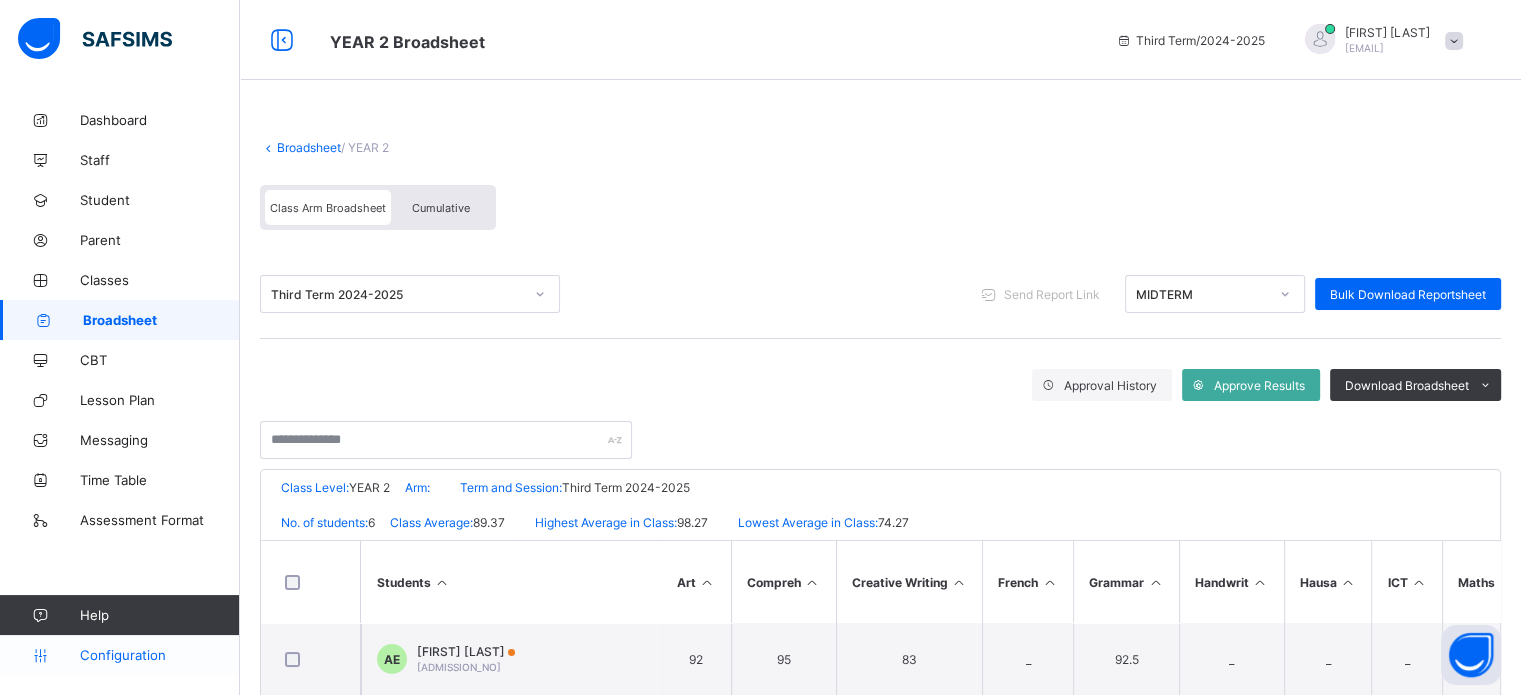 click on "Configuration" at bounding box center (159, 655) 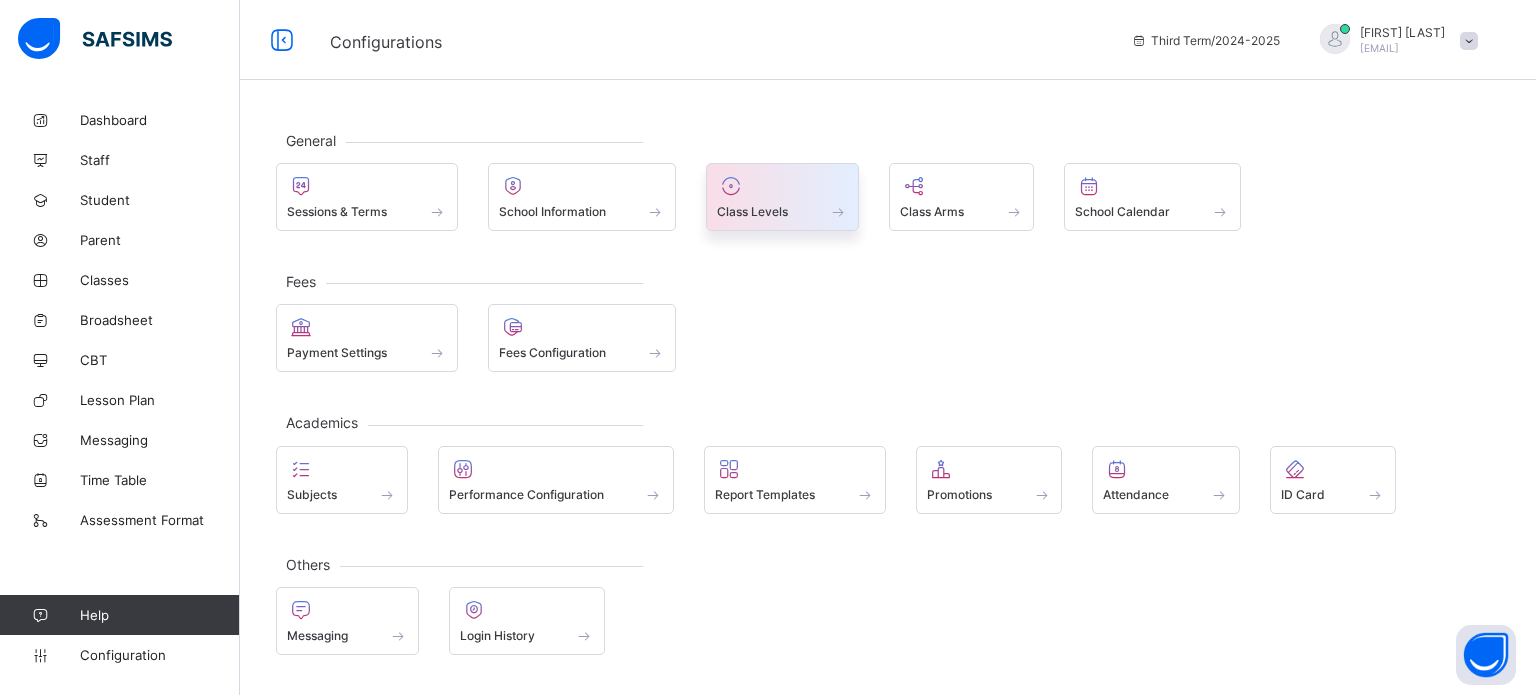 click on "Class Levels" at bounding box center (782, 197) 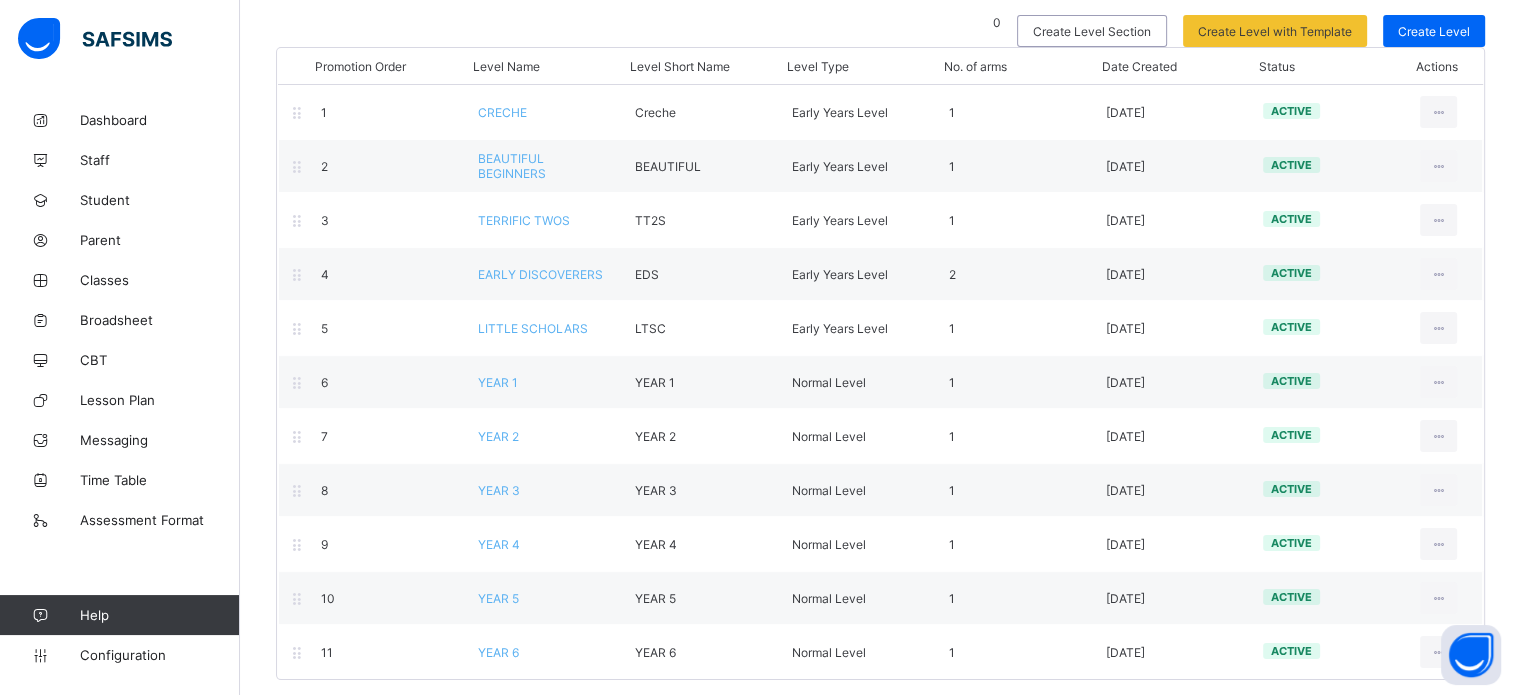 scroll, scrollTop: 190, scrollLeft: 0, axis: vertical 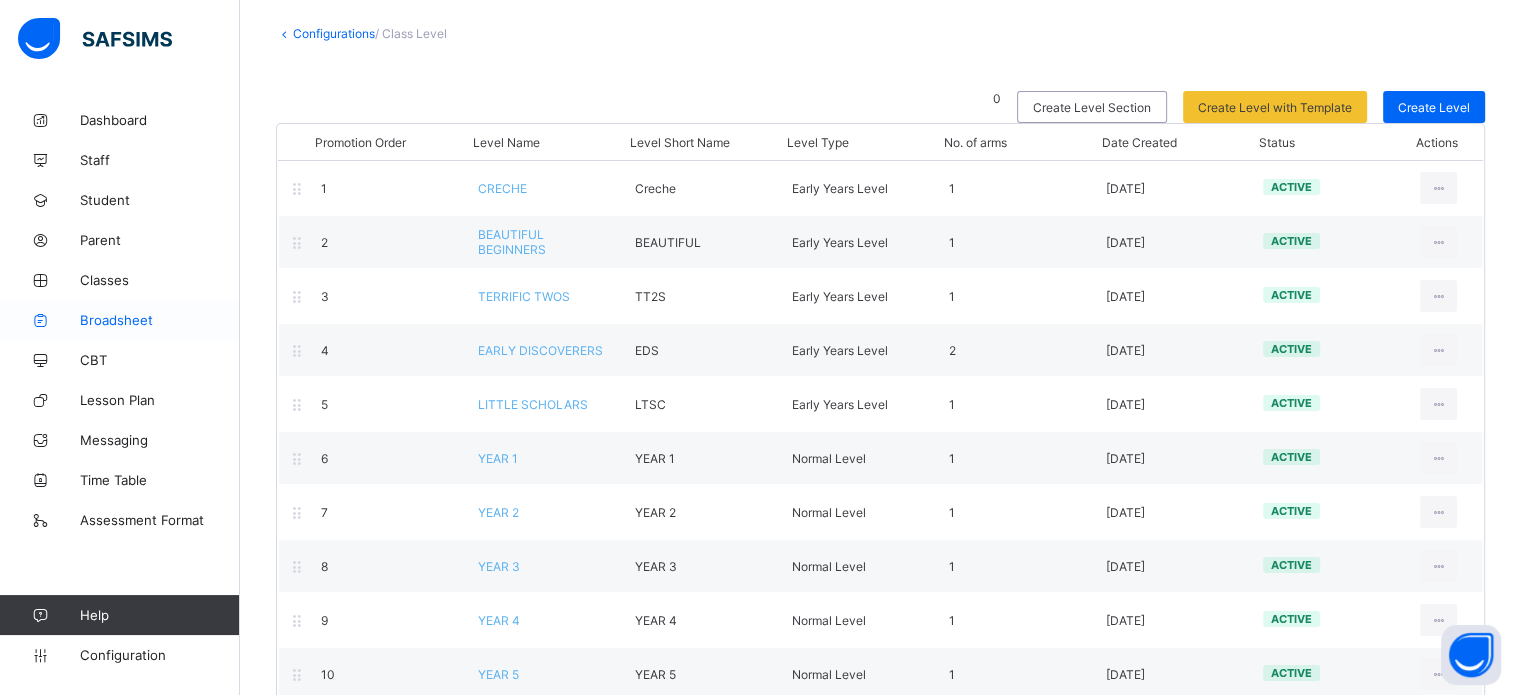 click on "Broadsheet" at bounding box center [160, 320] 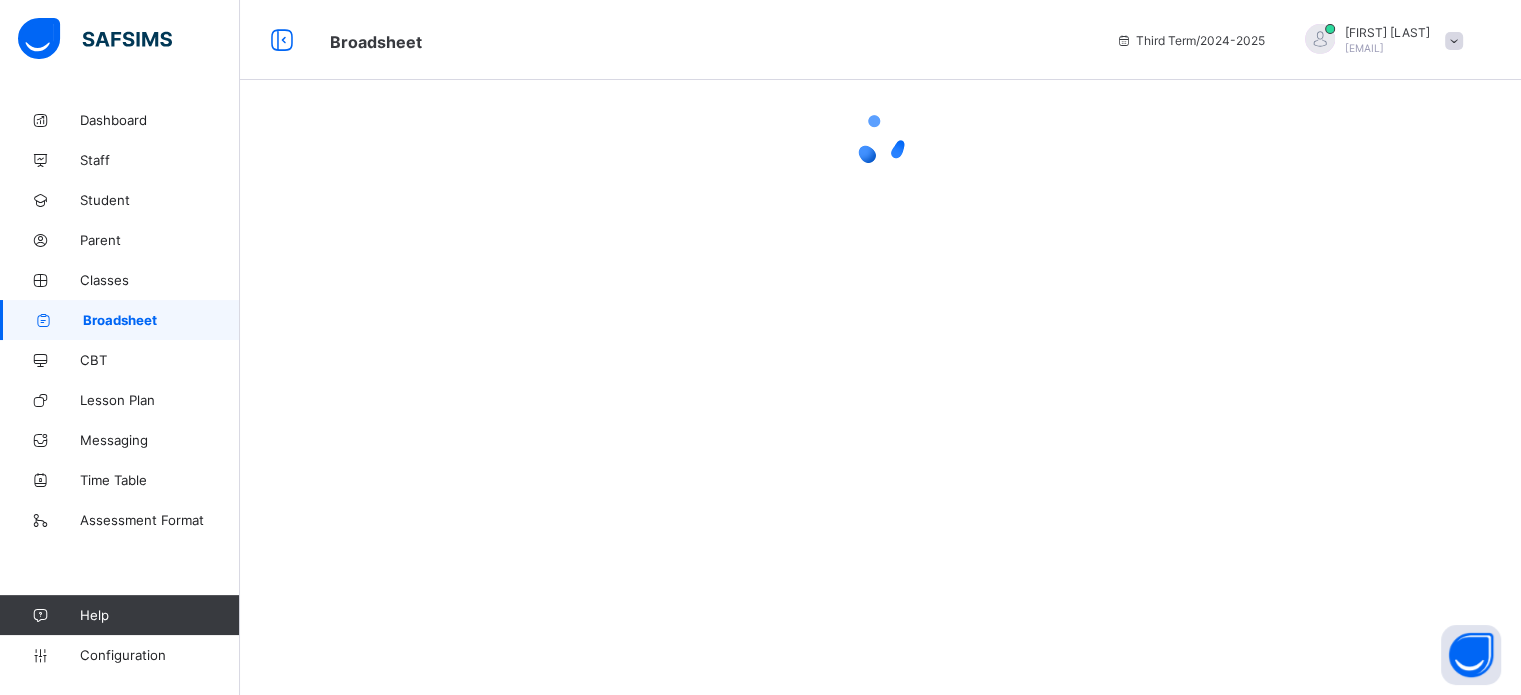 scroll, scrollTop: 0, scrollLeft: 0, axis: both 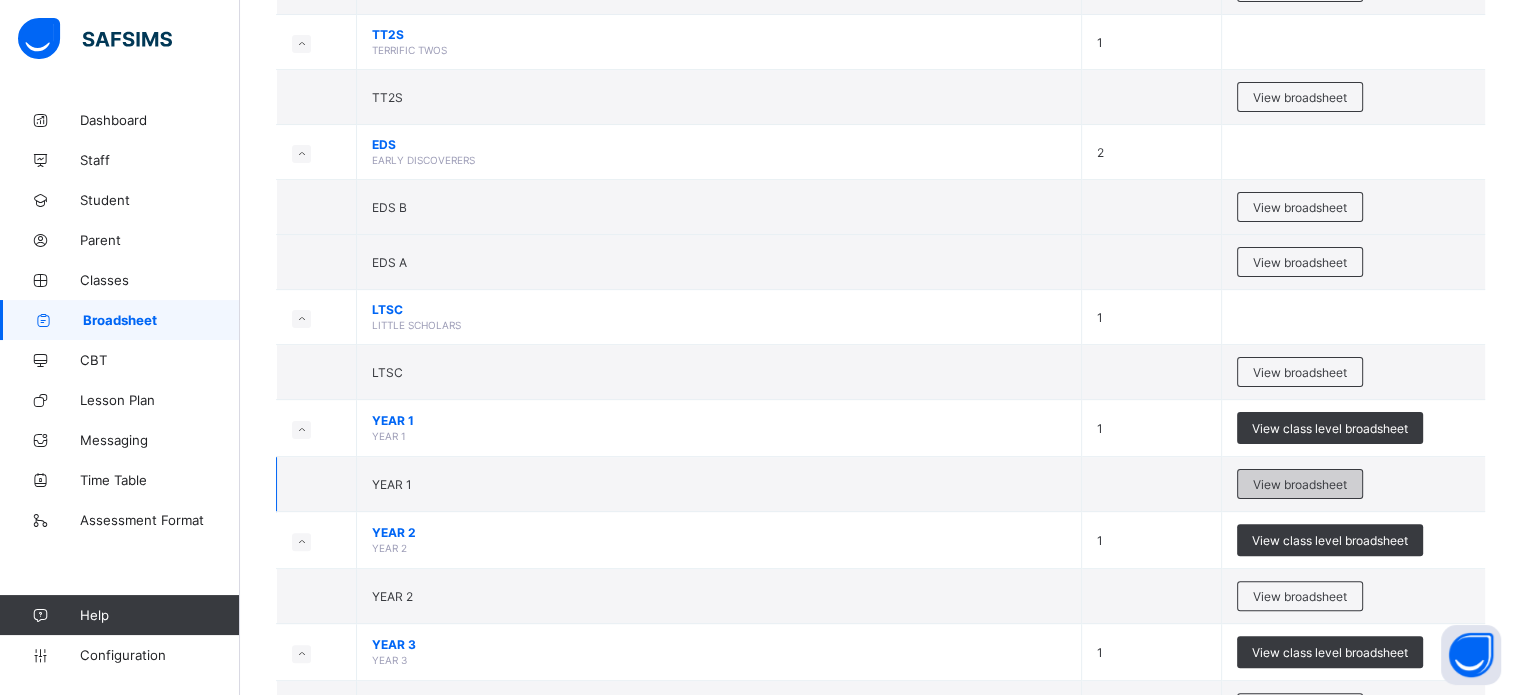 click on "View broadsheet" at bounding box center [1300, 484] 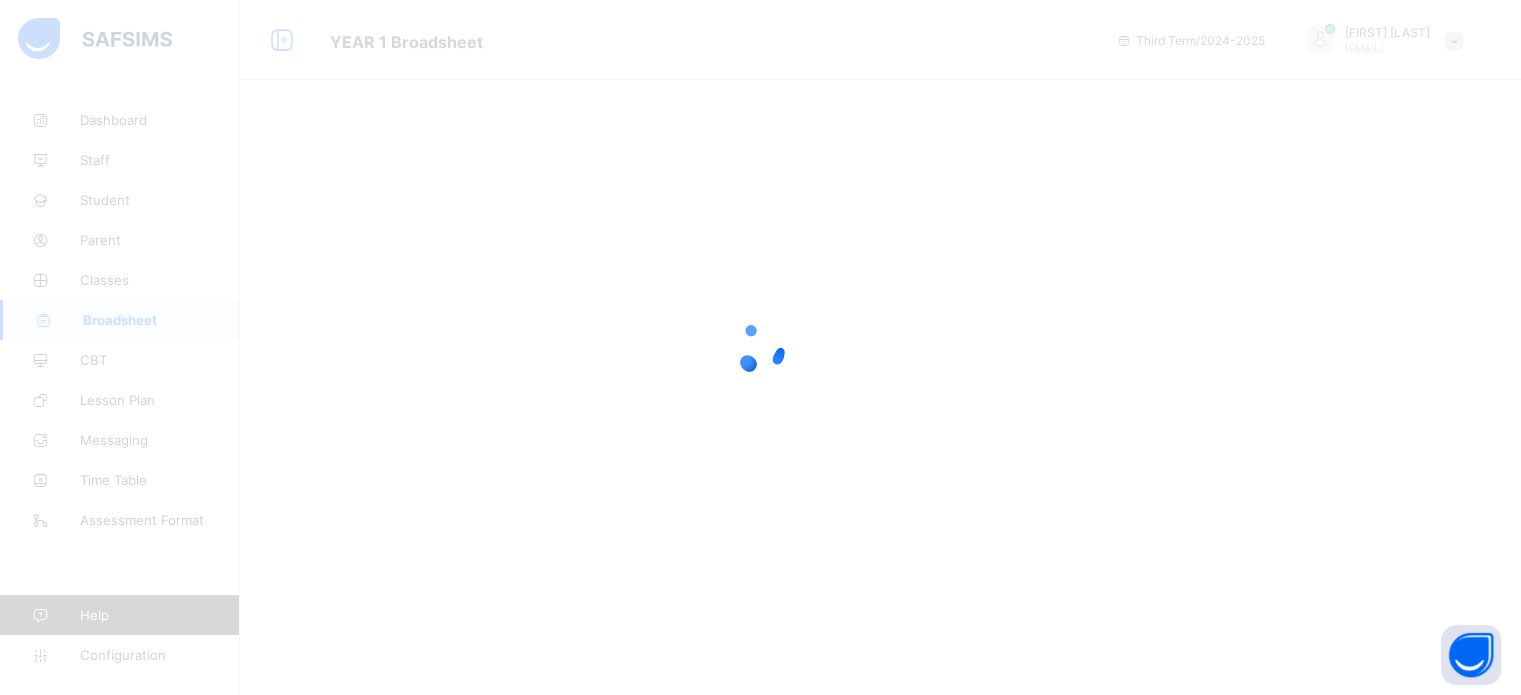 scroll, scrollTop: 0, scrollLeft: 0, axis: both 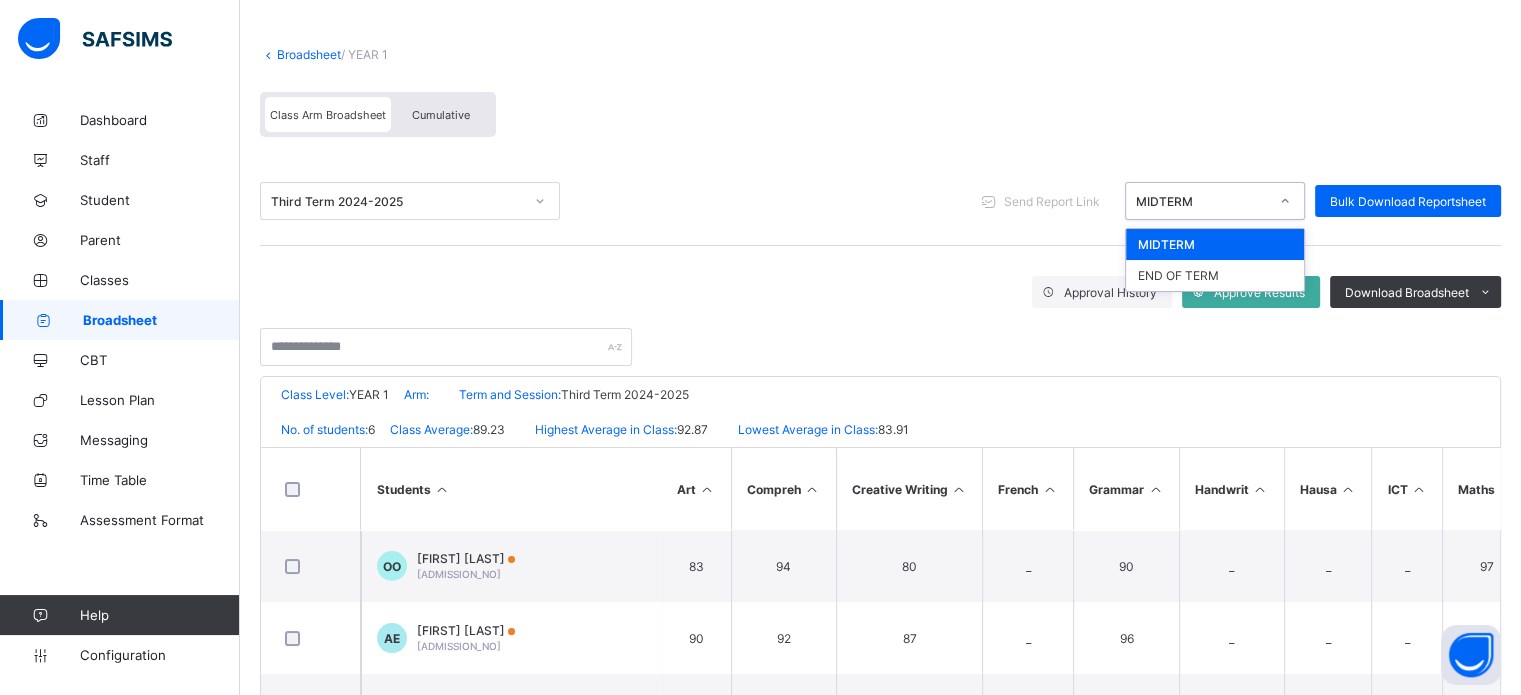 click 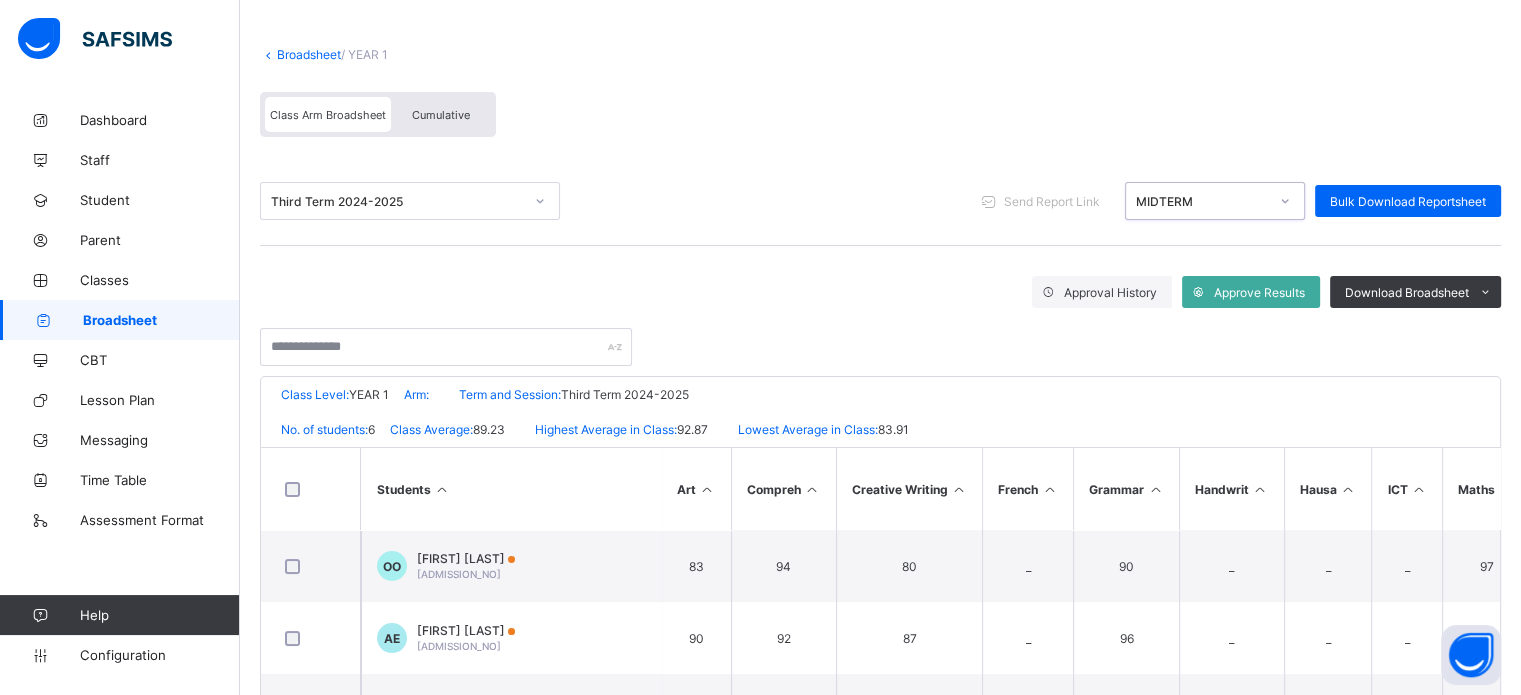 click 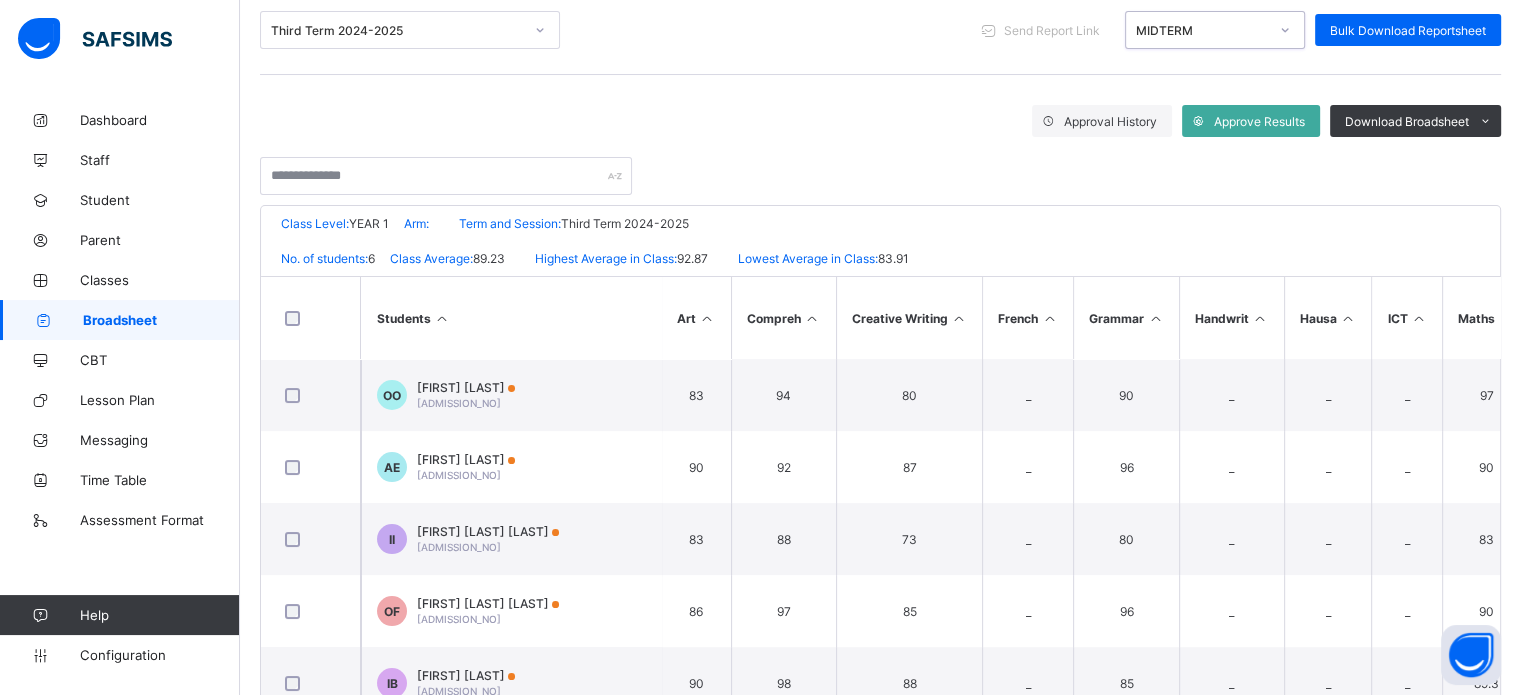 scroll, scrollTop: 245, scrollLeft: 0, axis: vertical 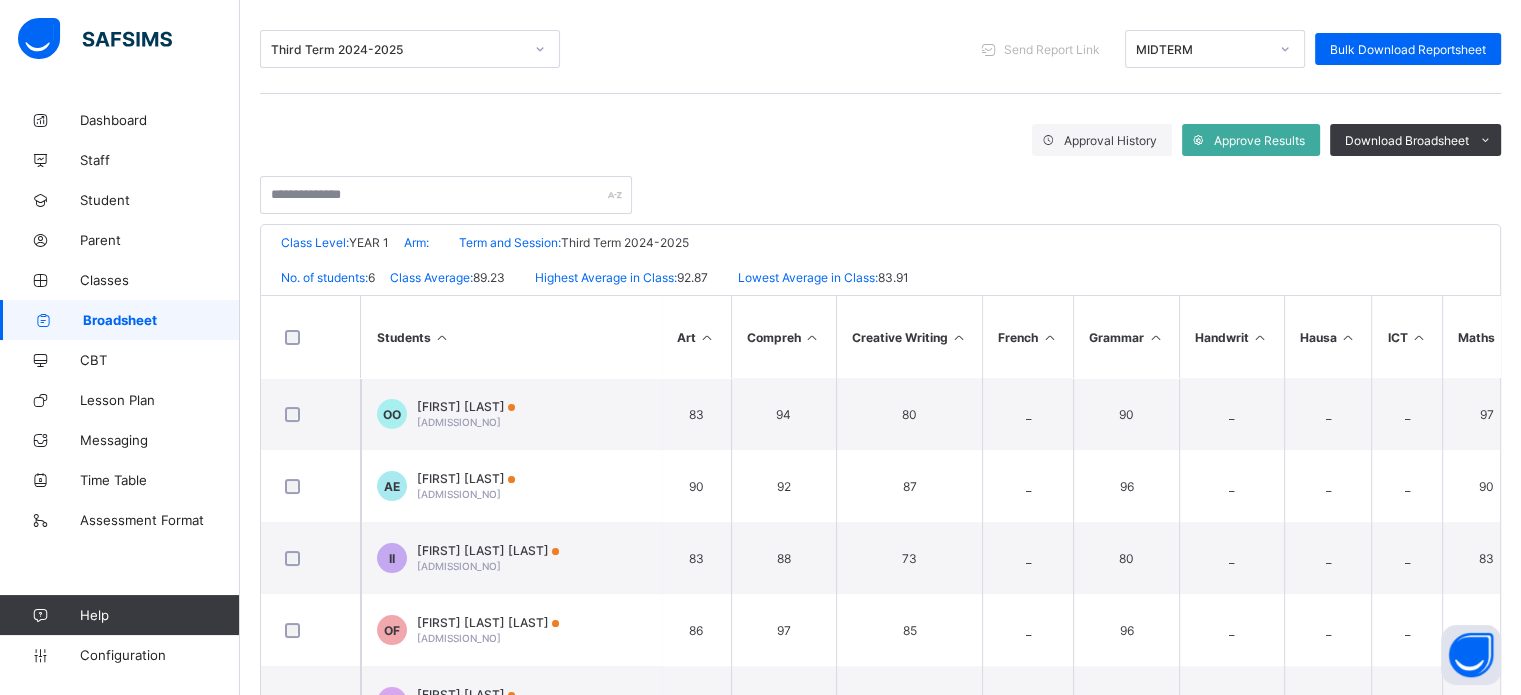 click on "Class Level:  YEAR 1  Arm:   Term and Session:  Third Term [YEAR]-[YEAR]" at bounding box center [880, 242] 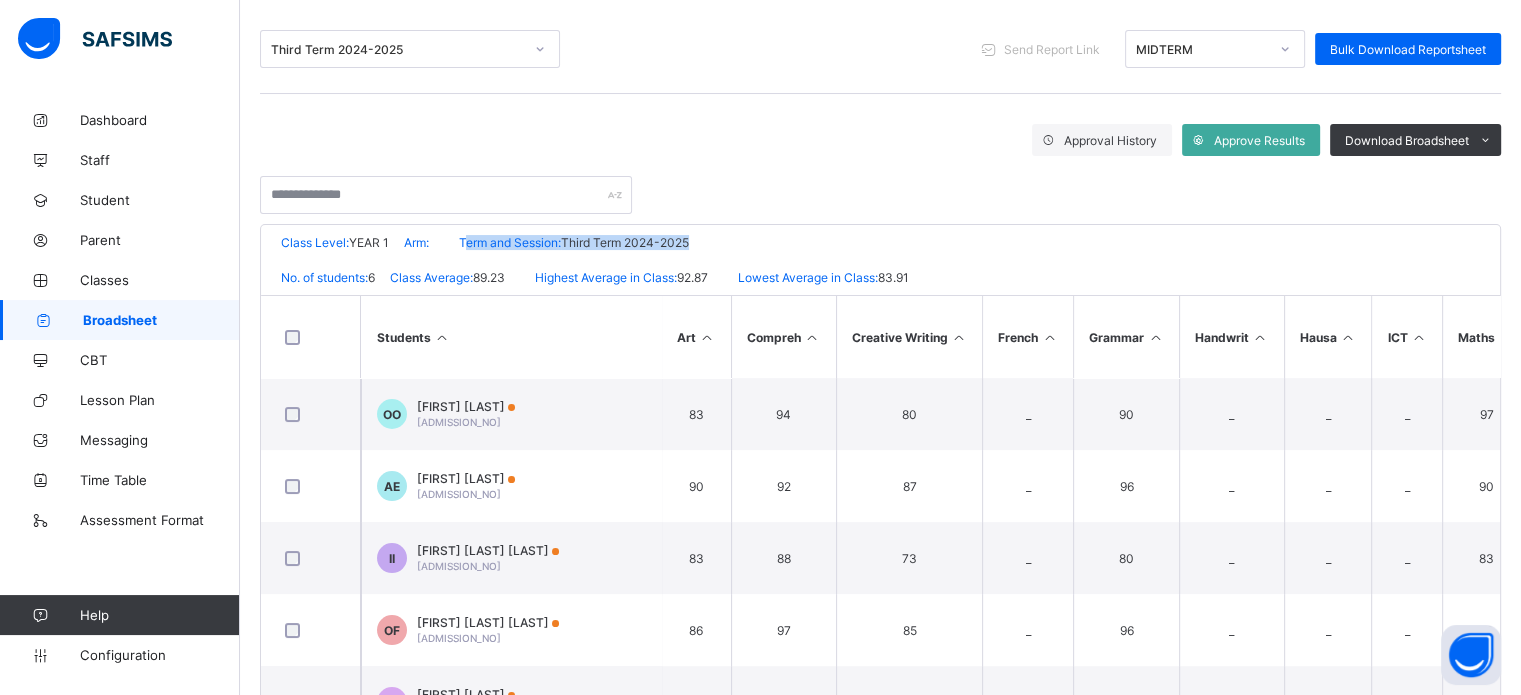 click on "Class Level:  YEAR 1  Arm:   Term and Session:  Third Term [YEAR]-[YEAR]" at bounding box center [880, 242] 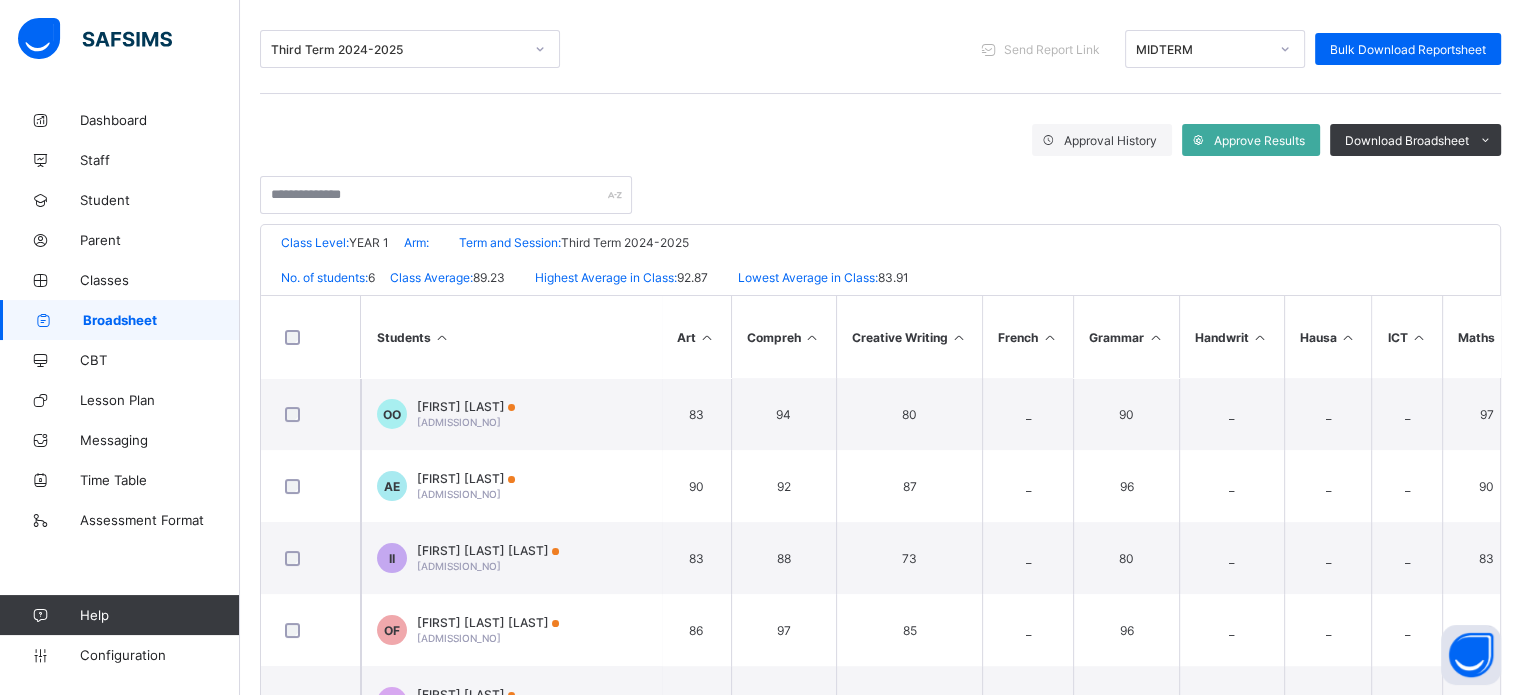 click on "Broadsheet  / YEAR 1  Class Arm Broadsheet Cumulative Third Term [YEAR]-[YEAR] Send Report Link MIDTERM Bulk Download Reportsheet  Approval History  Approve Results Download Broadsheet PDF Excel sheet Treasure House Schools Ilupeju [CITY] Date: [DATE], [TIME]  Class Level:  YEAR 1  Arm:   Term and Session:  Third Term [YEAR]-[YEAR]  No. of students:  6  Class Average:  89.23  Highest Average in Class:  92.87  Lowest Average in Class:  83.91 S/NO Admission No. Full Name Art Compreh Creative Writing French Grammar Handwrit Hausa ICT Maths Music Phy Edu Relig Kw Science Soc.stud Spelling VS Yoruba No. of Subjects TOTAL Average Position Grade 1 [ADMISSION_NO] [FIRST] [LAST]   83   94   80   _   90   _   _   _   97   _   _   _   89   91   96.7   93   _ 9 813.7 90.41 3rd A 2 [ADMISSION_NO] [FIRST] [LAST]   90   92   87   _   96   _   _   _   90   _   _   _   95   94   95.8   95   _ 9 834.8 92.76 2nd A 3 [ADMISSION_NO] [FIRST] [LAST]   83   88   73   _   80   _   _   _   83   _   _   _   81   90" at bounding box center (880, 345) 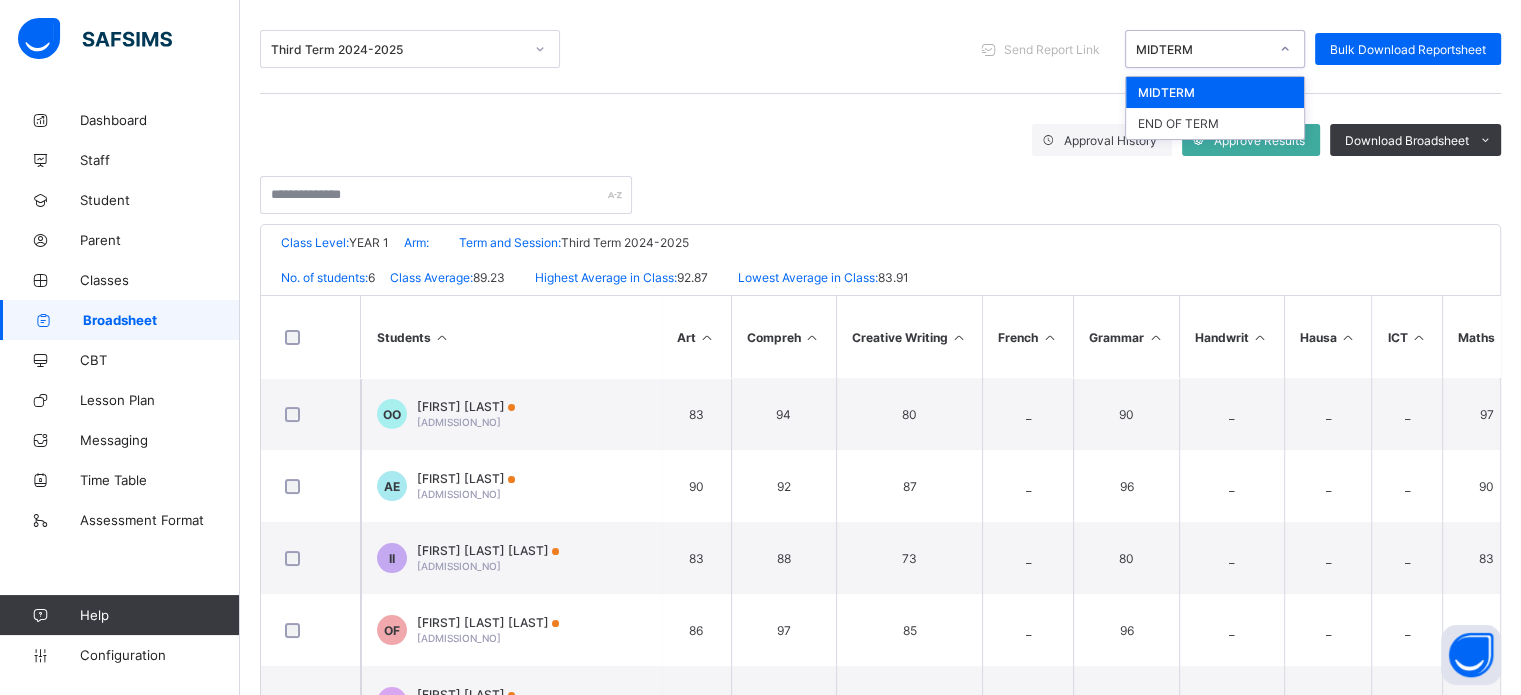 click 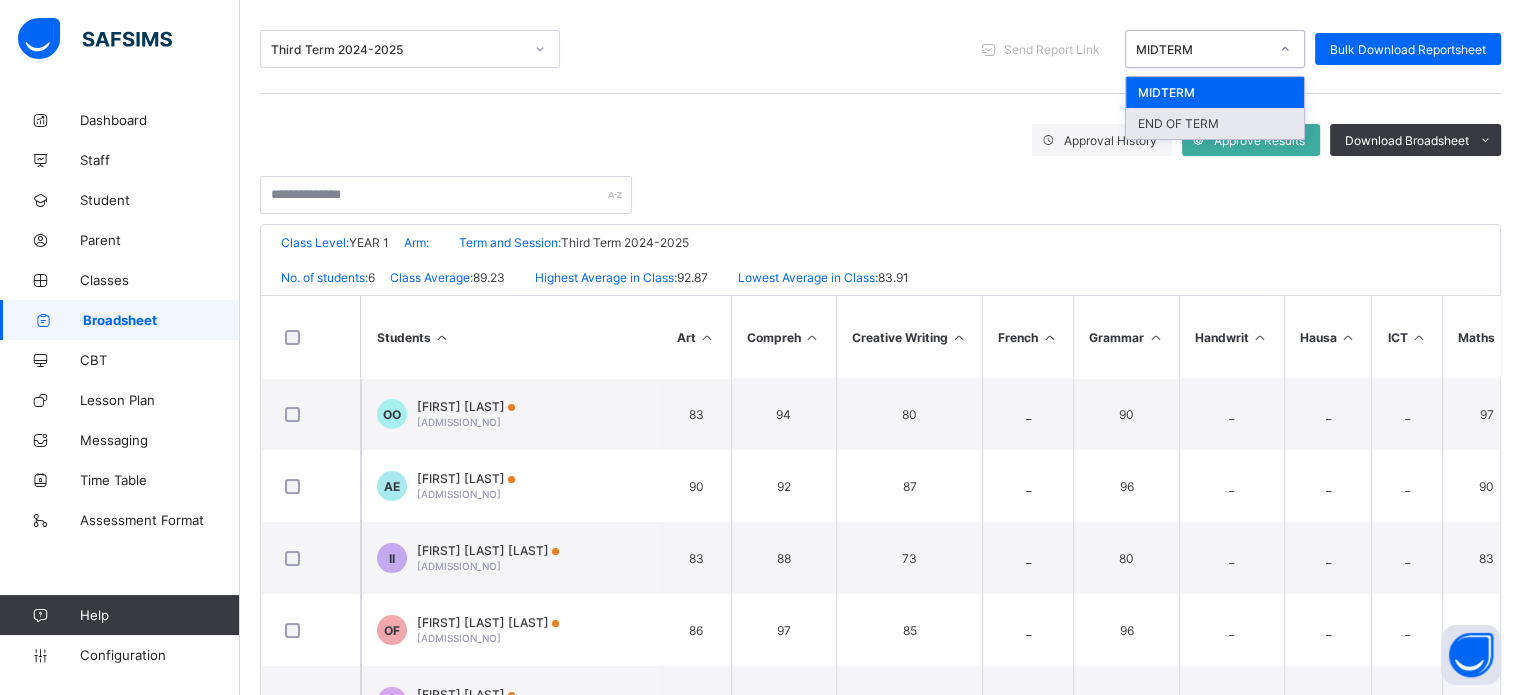 click on "END OF TERM" at bounding box center [1215, 123] 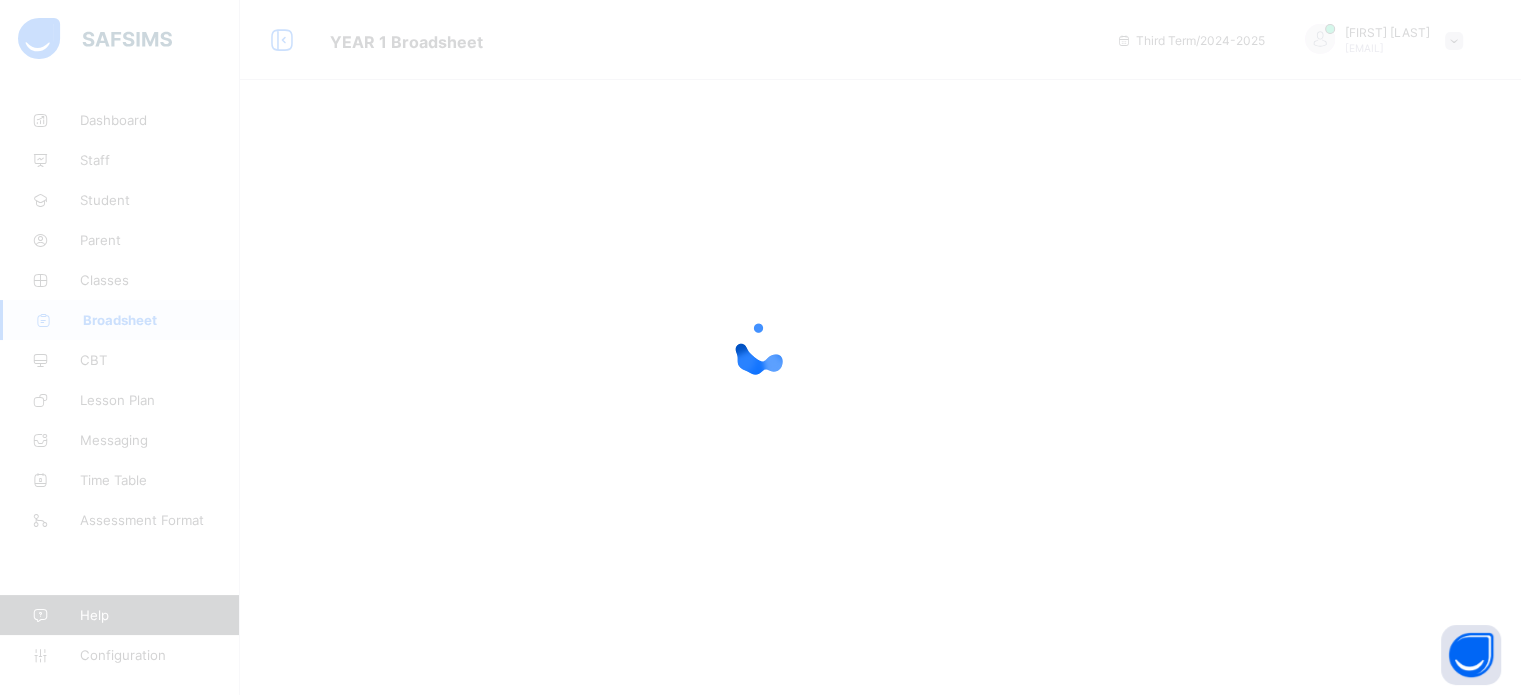 scroll, scrollTop: 0, scrollLeft: 0, axis: both 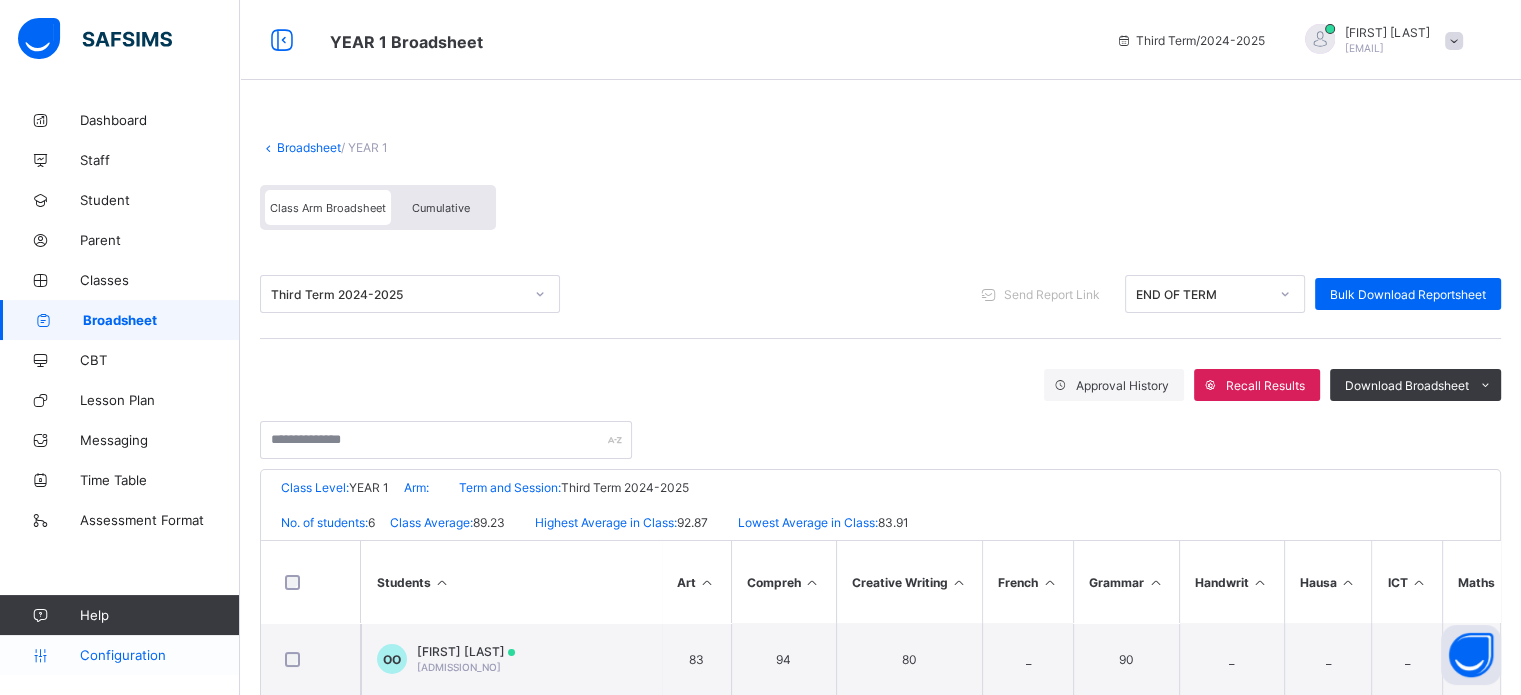 click on "Configuration" at bounding box center [159, 655] 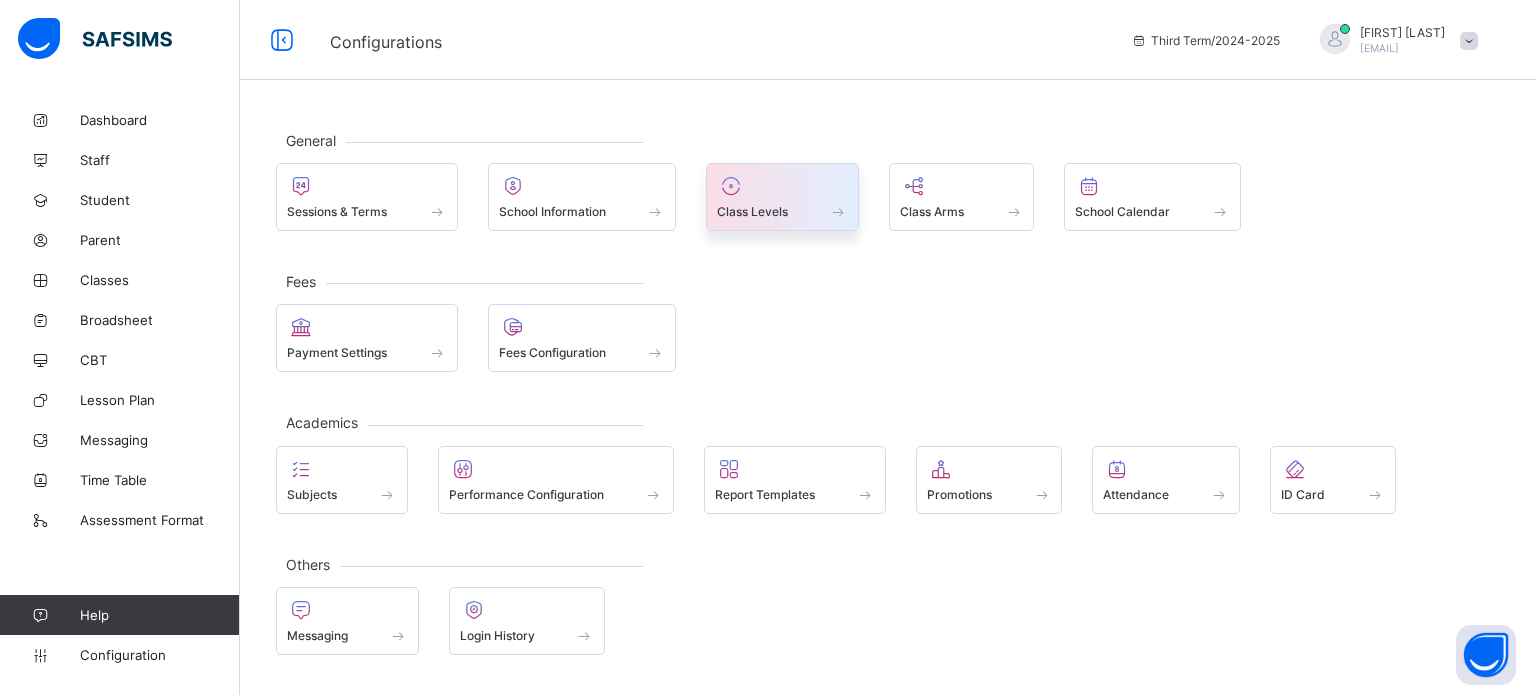 click at bounding box center [782, 200] 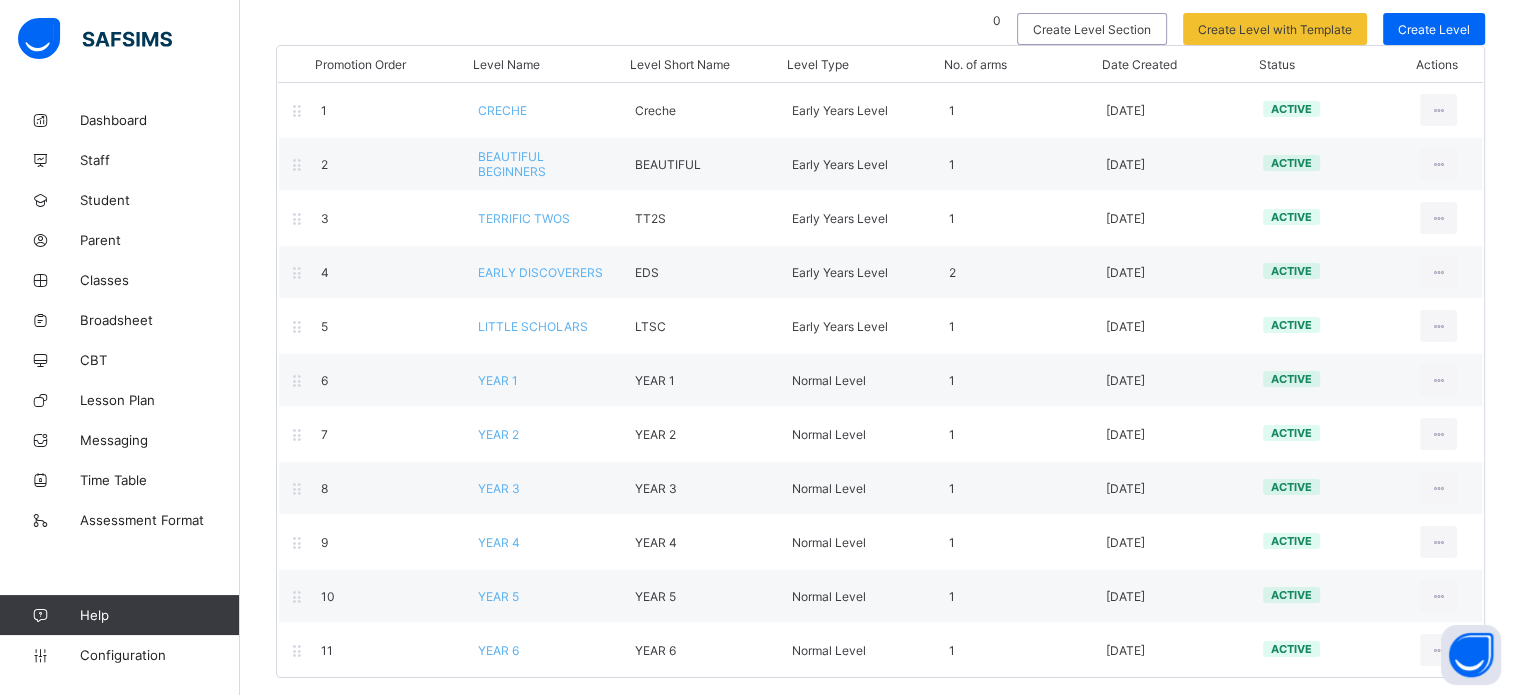 scroll, scrollTop: 190, scrollLeft: 0, axis: vertical 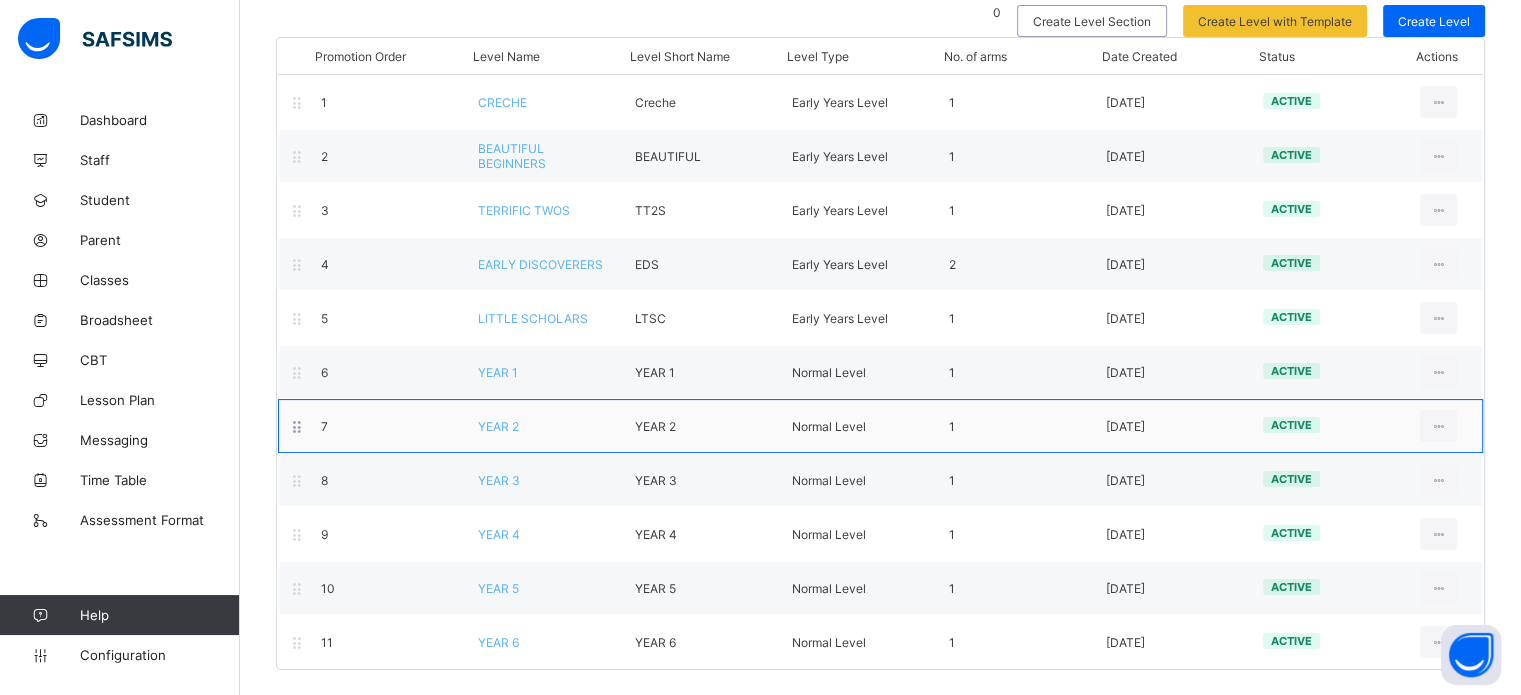 click on "YEAR 2 YEAR 2 Normal Level 1 [DATE] active View Class Level Edit Class Level Move to section Deactivate Class Level" at bounding box center [880, 426] 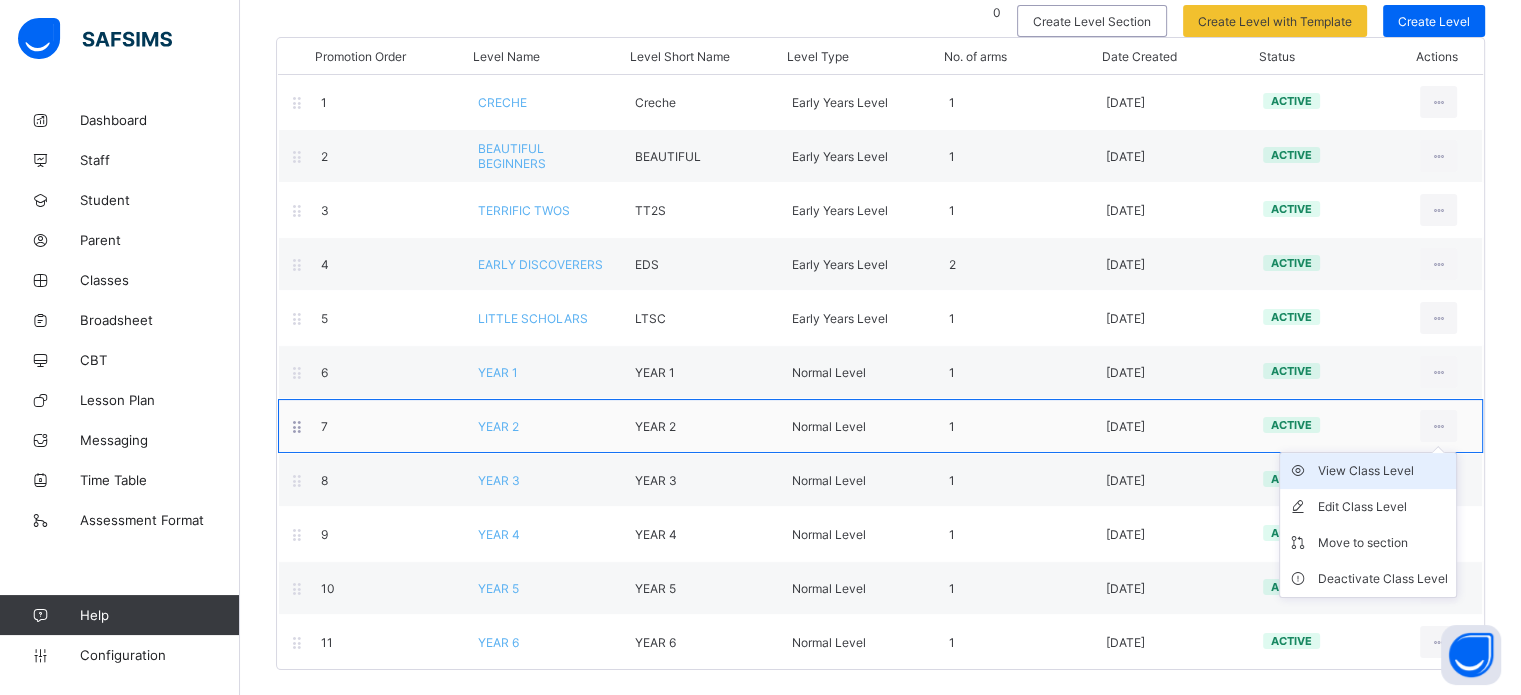 click on "View Class Level" at bounding box center (1383, 471) 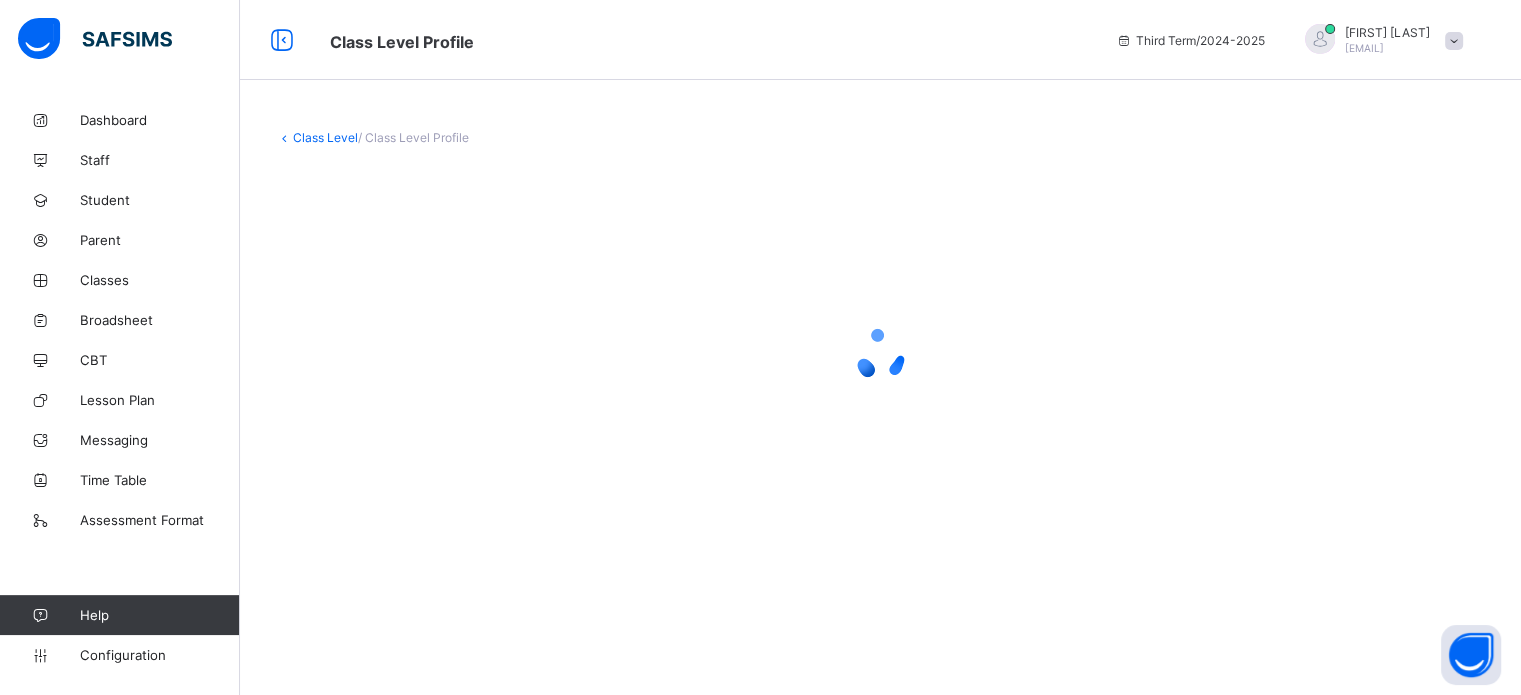 scroll, scrollTop: 0, scrollLeft: 0, axis: both 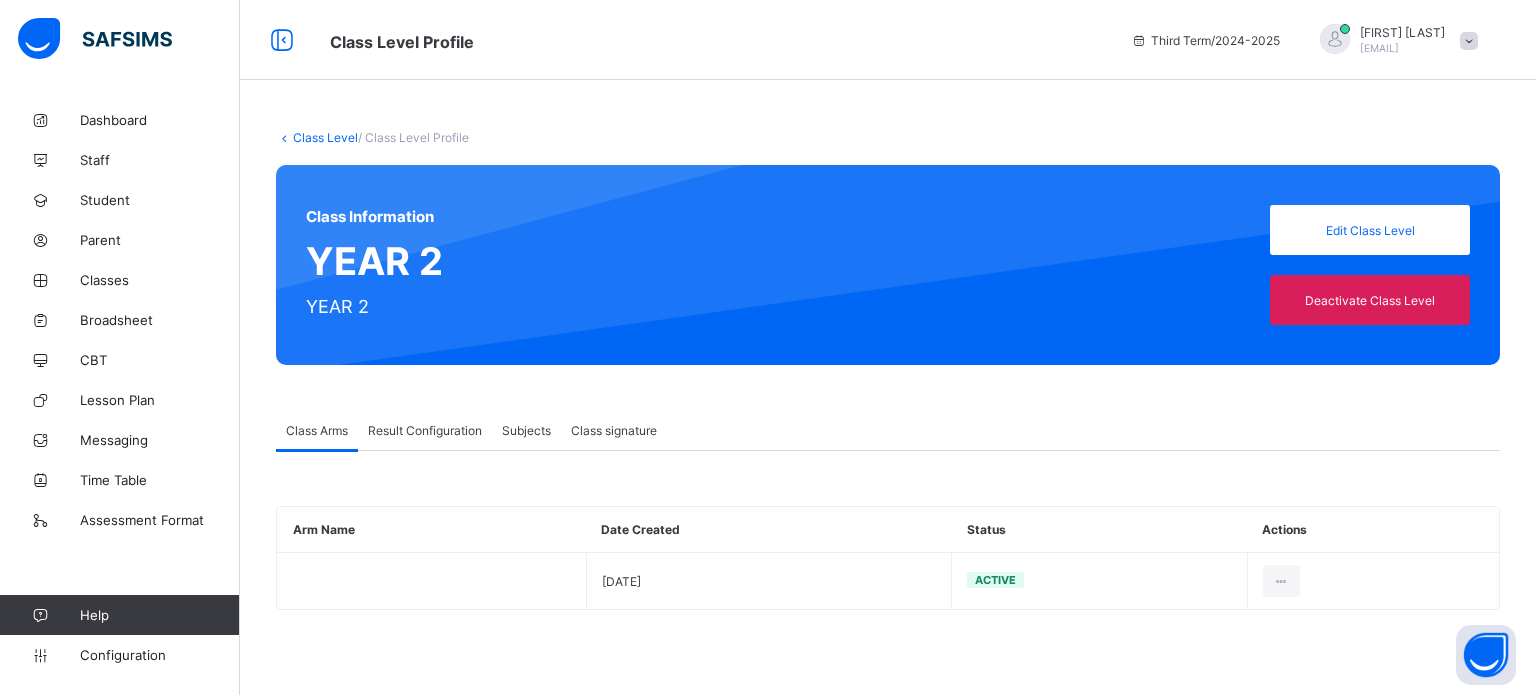 drag, startPoint x: 1535, startPoint y: 115, endPoint x: 1508, endPoint y: 480, distance: 365.99725 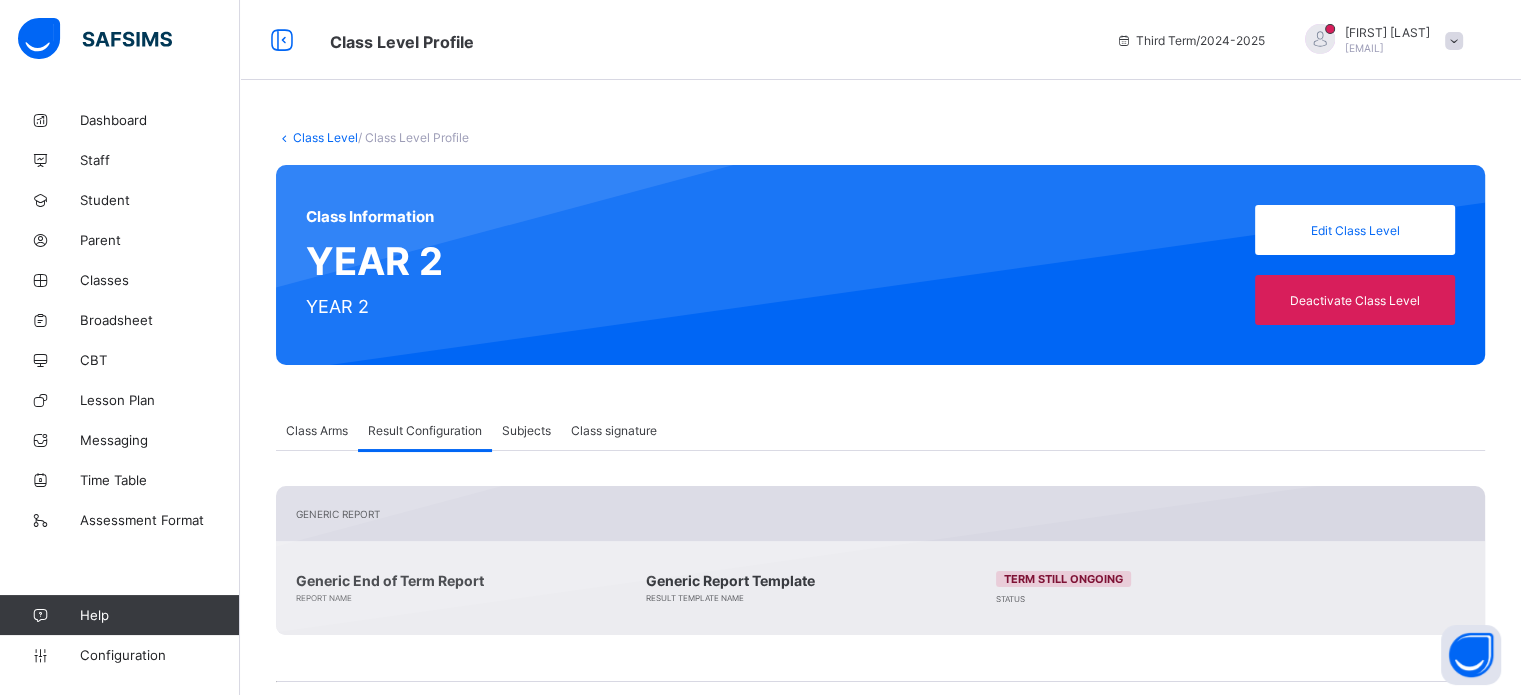 scroll, scrollTop: 358, scrollLeft: 0, axis: vertical 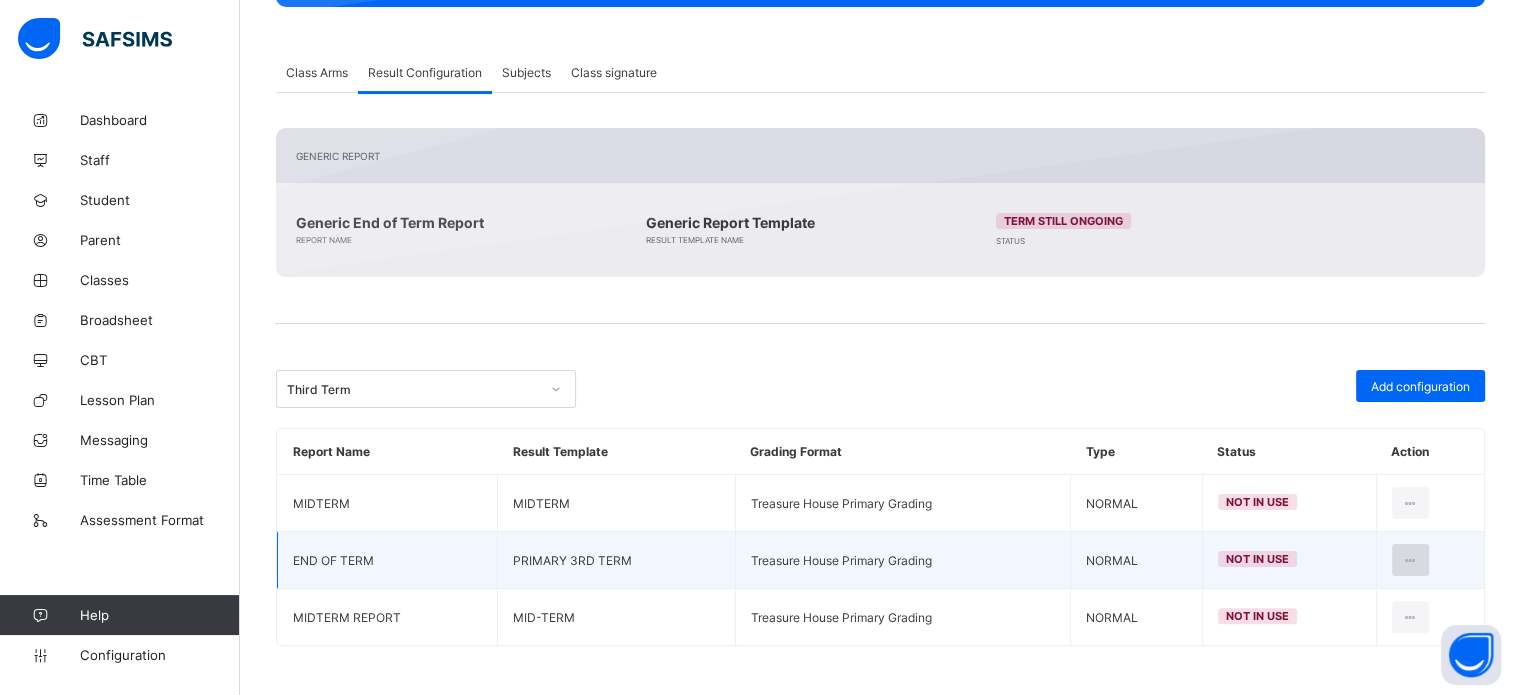 click at bounding box center [1410, 560] 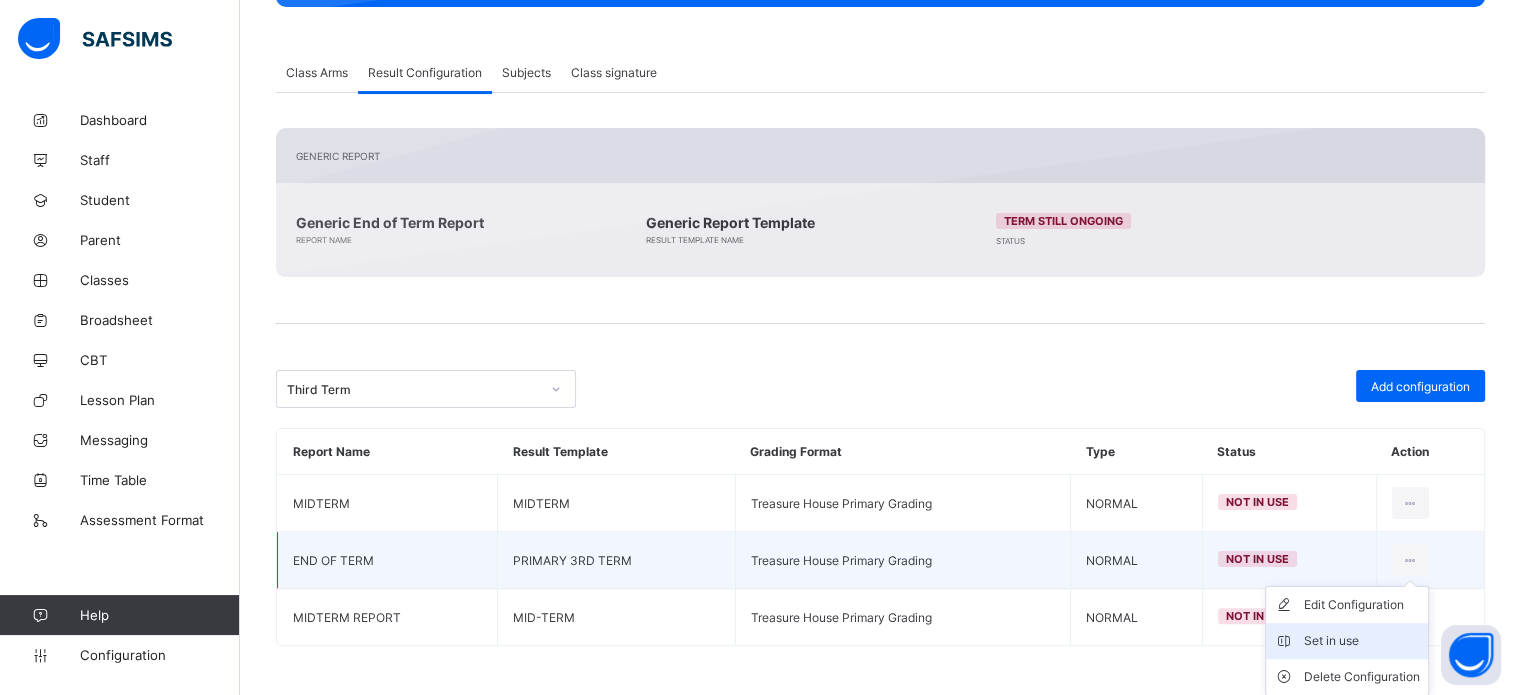 click on "Set in use" at bounding box center [1362, 641] 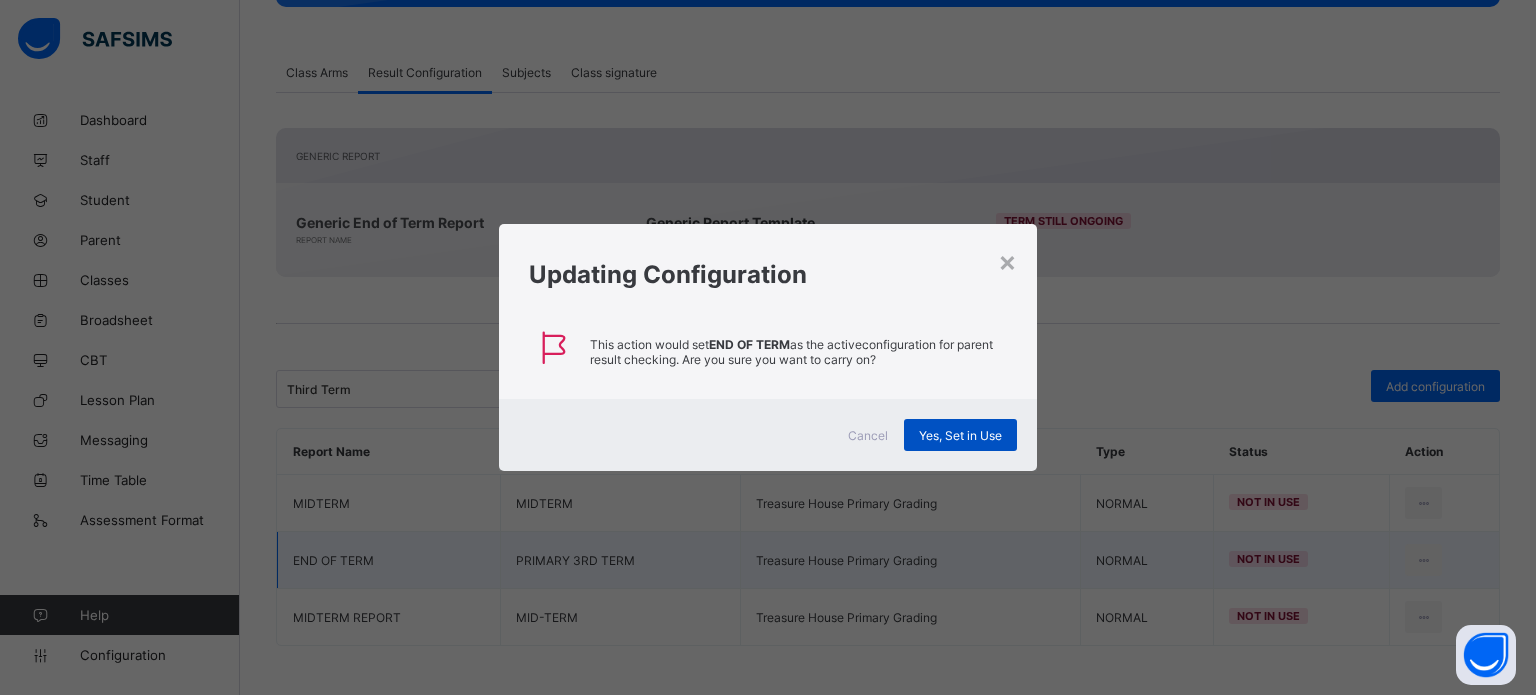 click on "Yes, Set in Use" at bounding box center (960, 435) 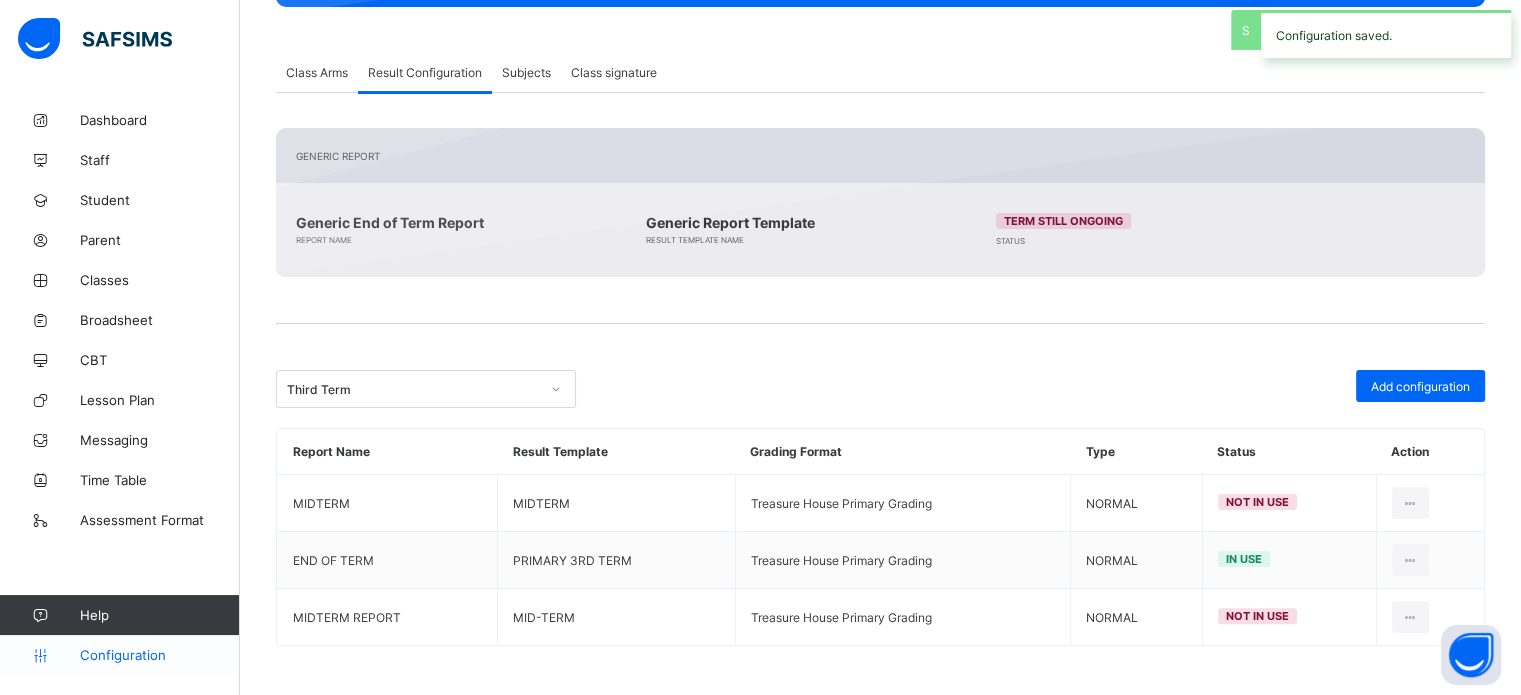 click on "Configuration" at bounding box center (159, 655) 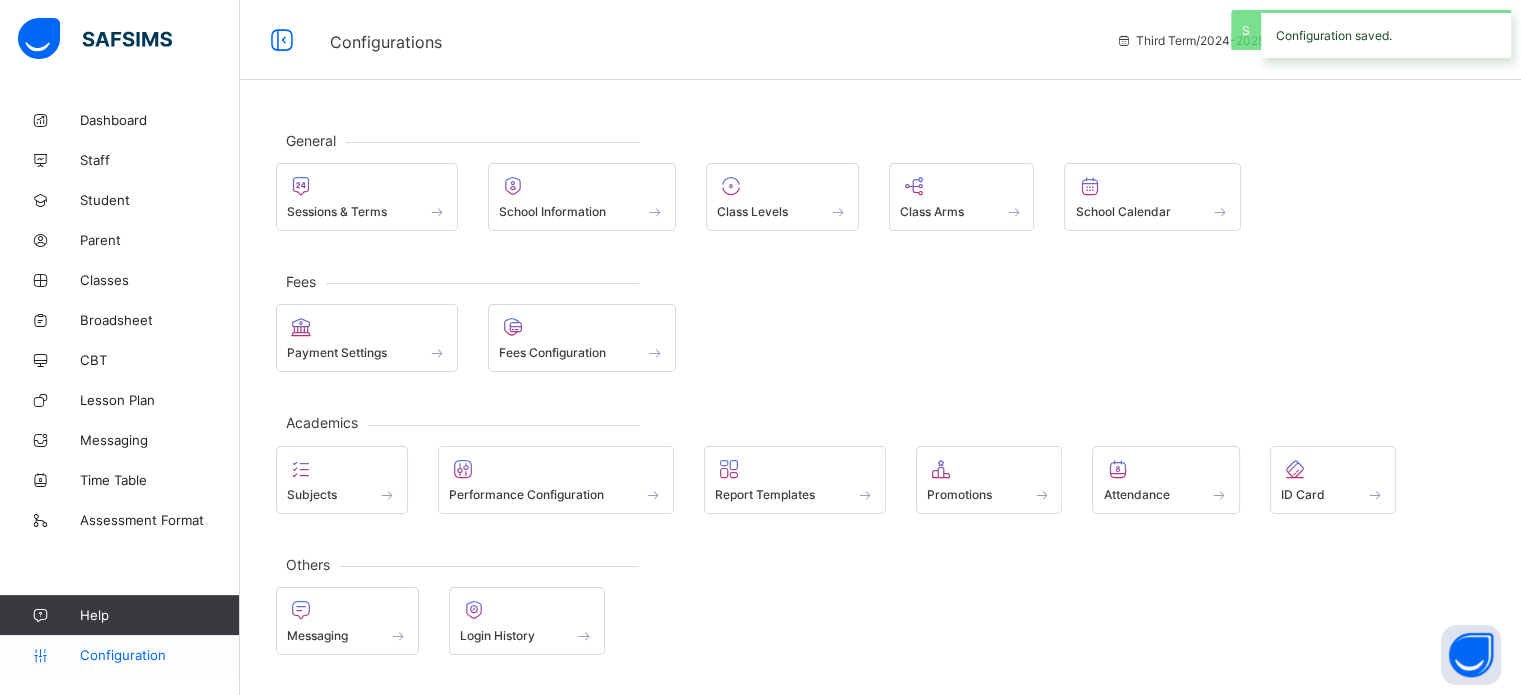 scroll, scrollTop: 0, scrollLeft: 0, axis: both 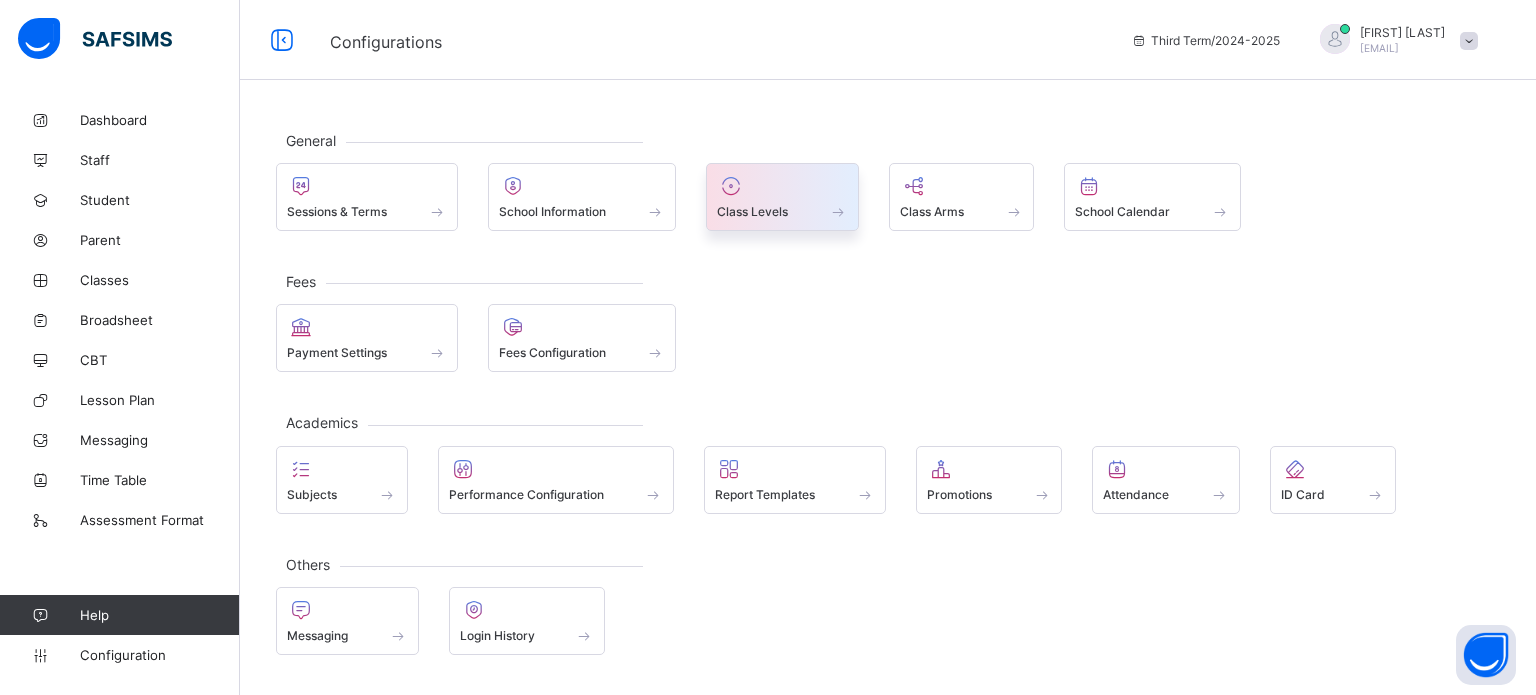 click on "Class Levels" at bounding box center (752, 211) 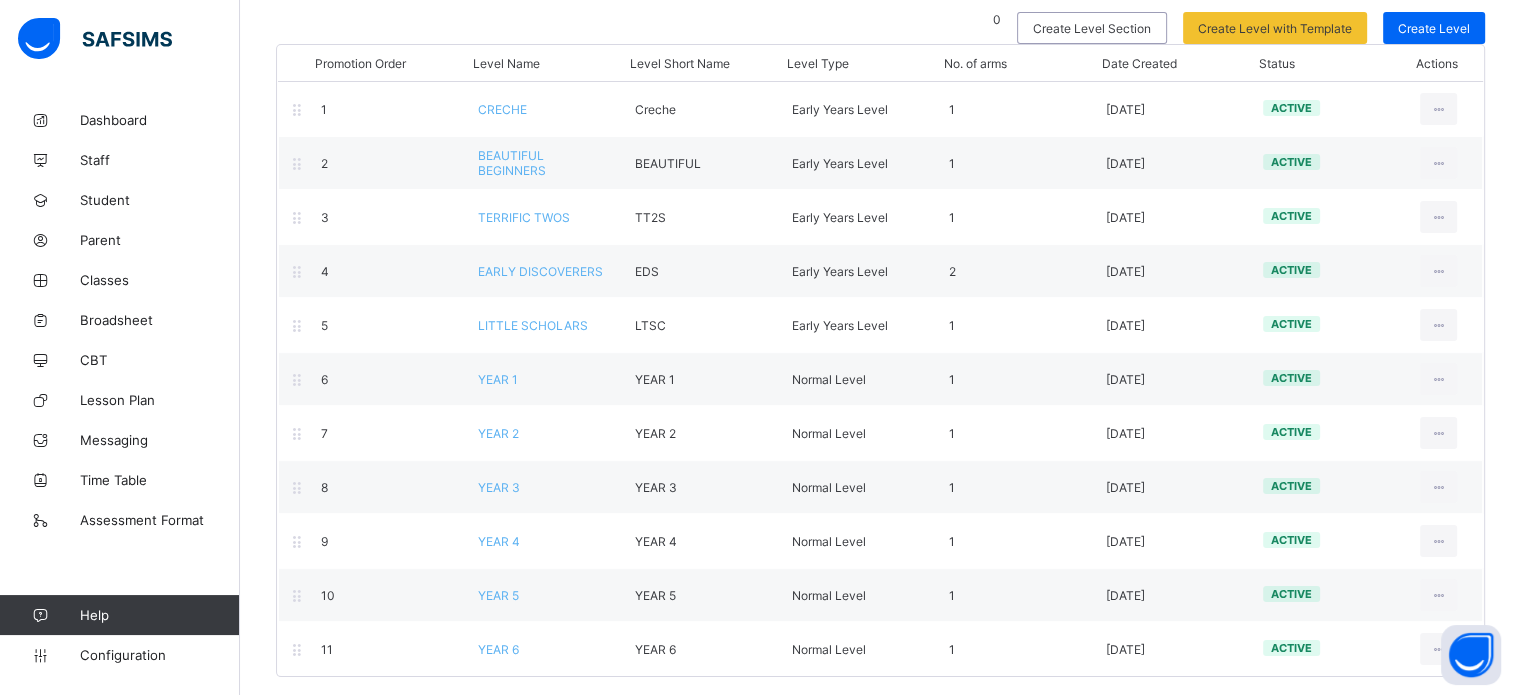 scroll, scrollTop: 185, scrollLeft: 0, axis: vertical 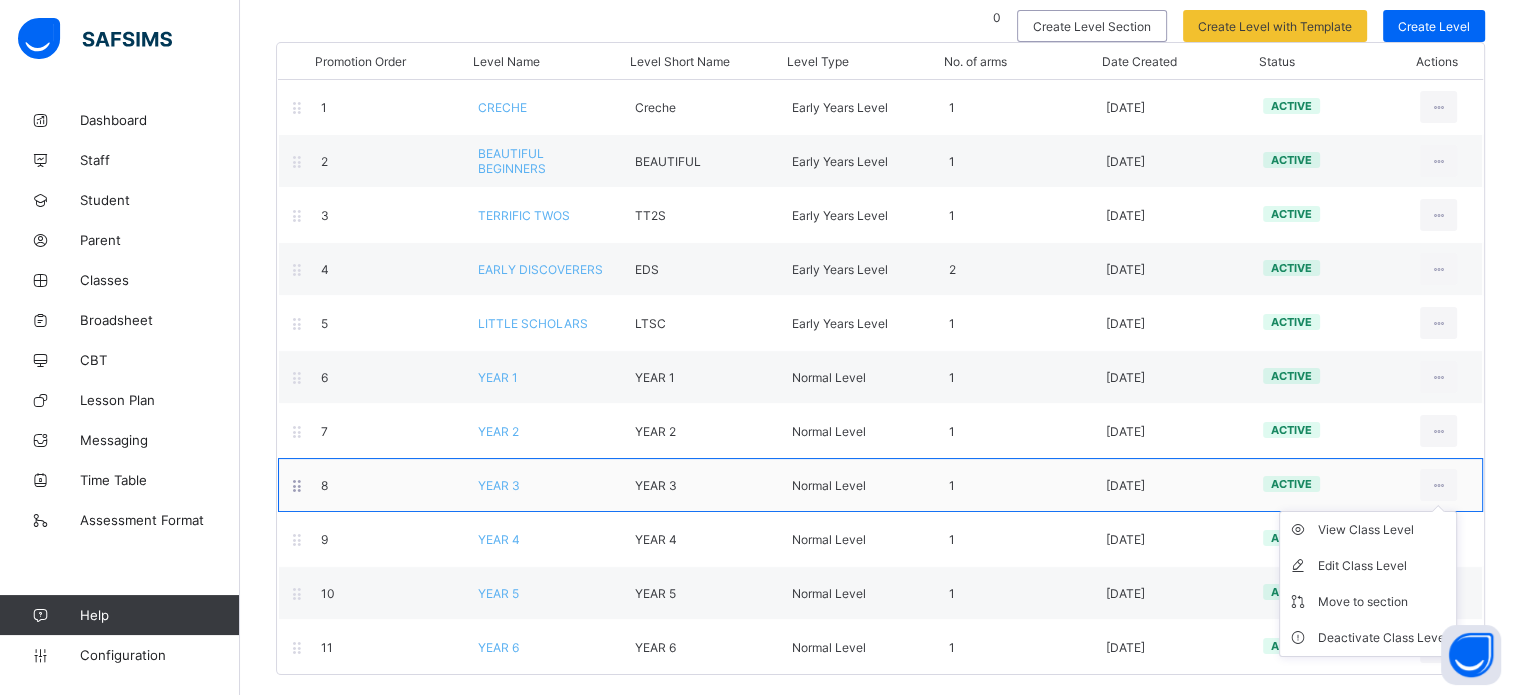 click on "View Class Level Edit Class Level Move to section Deactivate Class Level" at bounding box center (1368, 584) 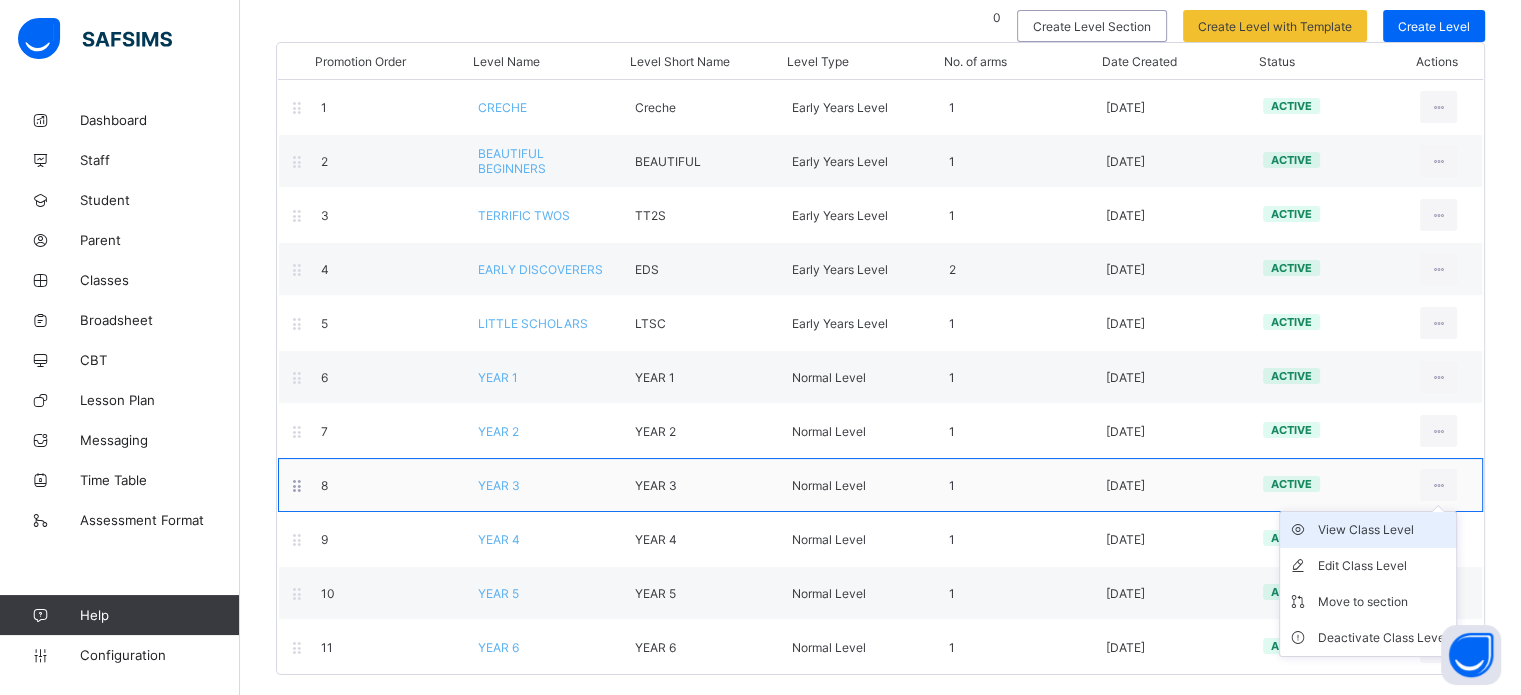 click on "View Class Level" at bounding box center (1383, 530) 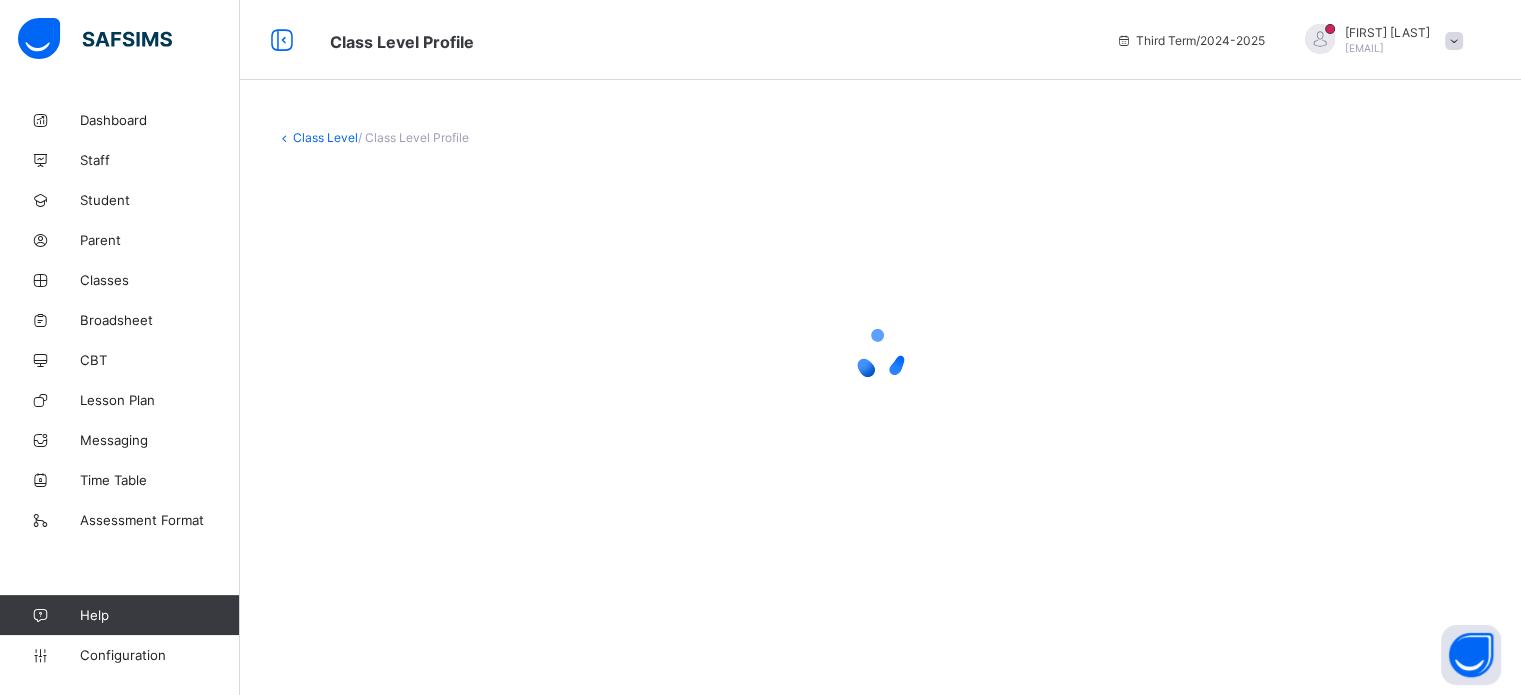 scroll, scrollTop: 0, scrollLeft: 0, axis: both 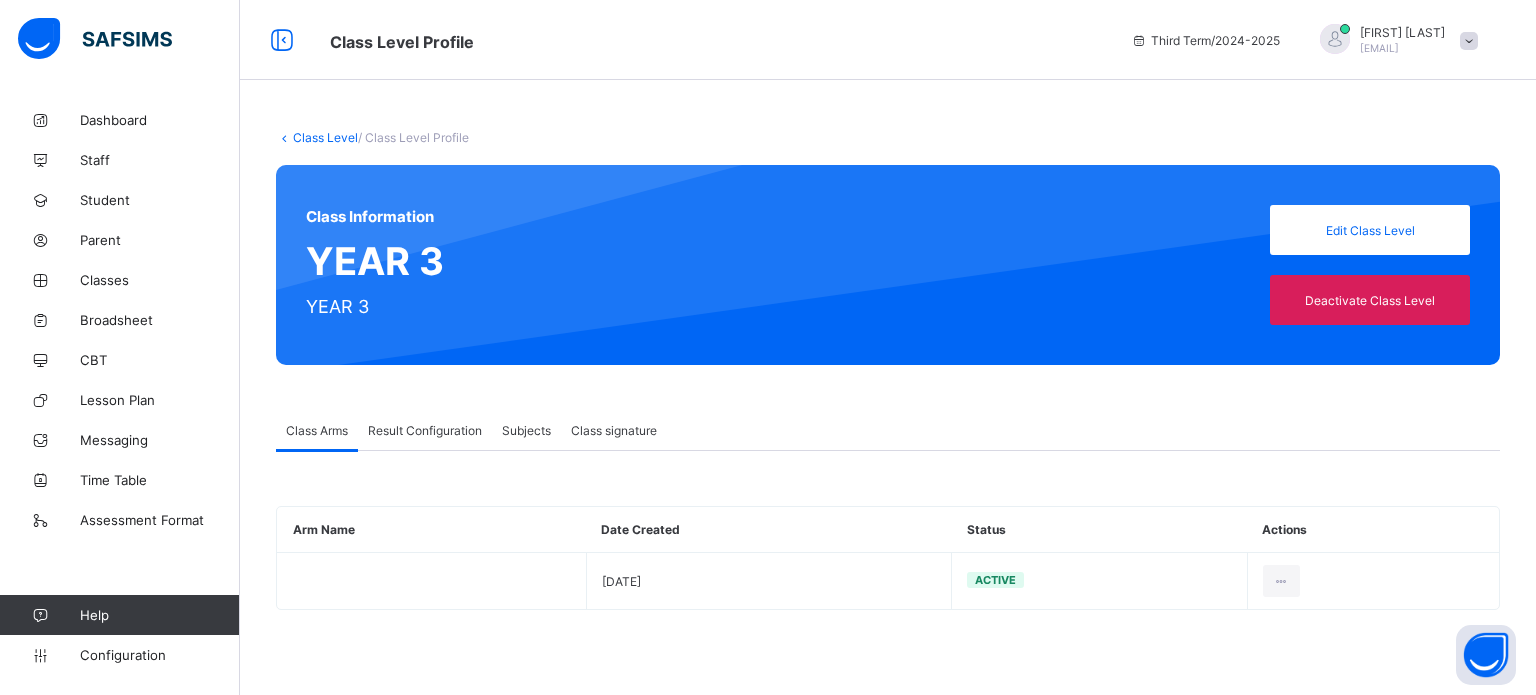 click on "Result Configuration" at bounding box center (425, 430) 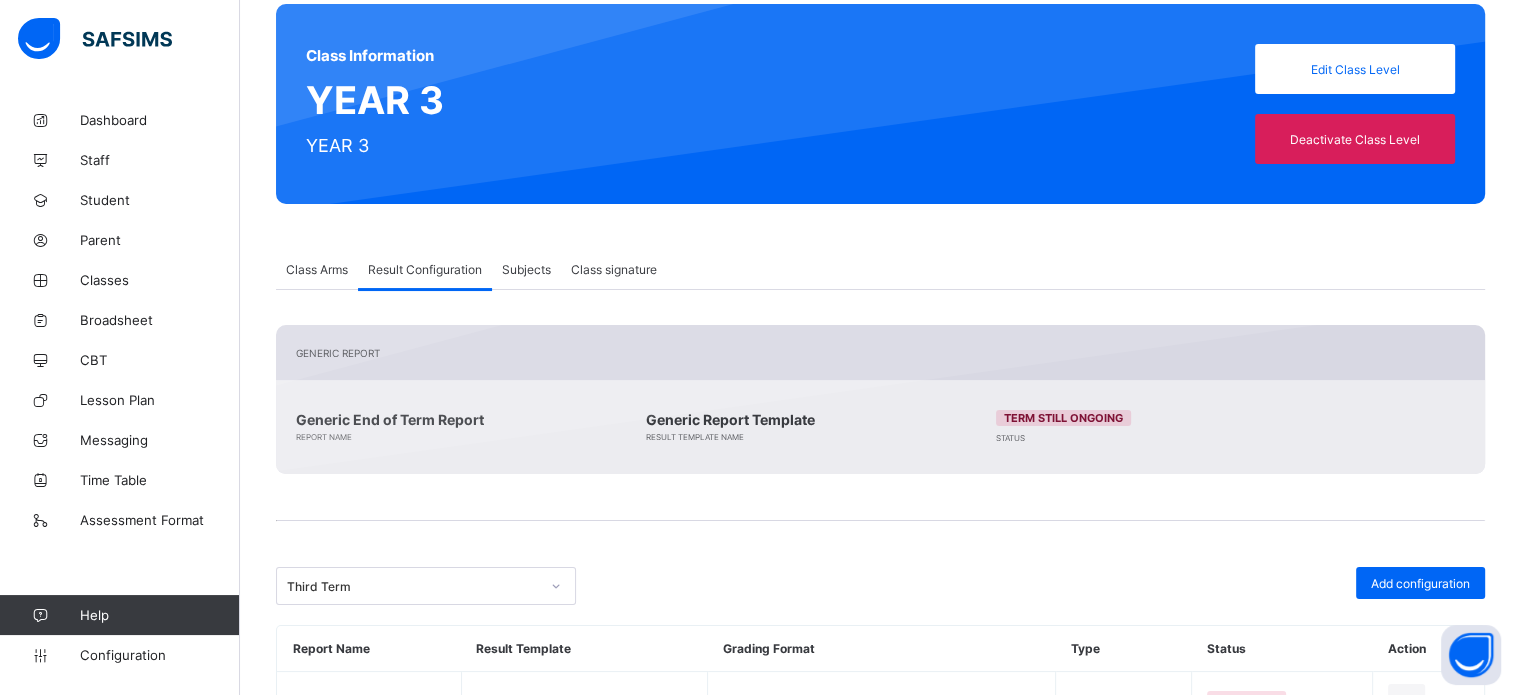 scroll, scrollTop: 301, scrollLeft: 0, axis: vertical 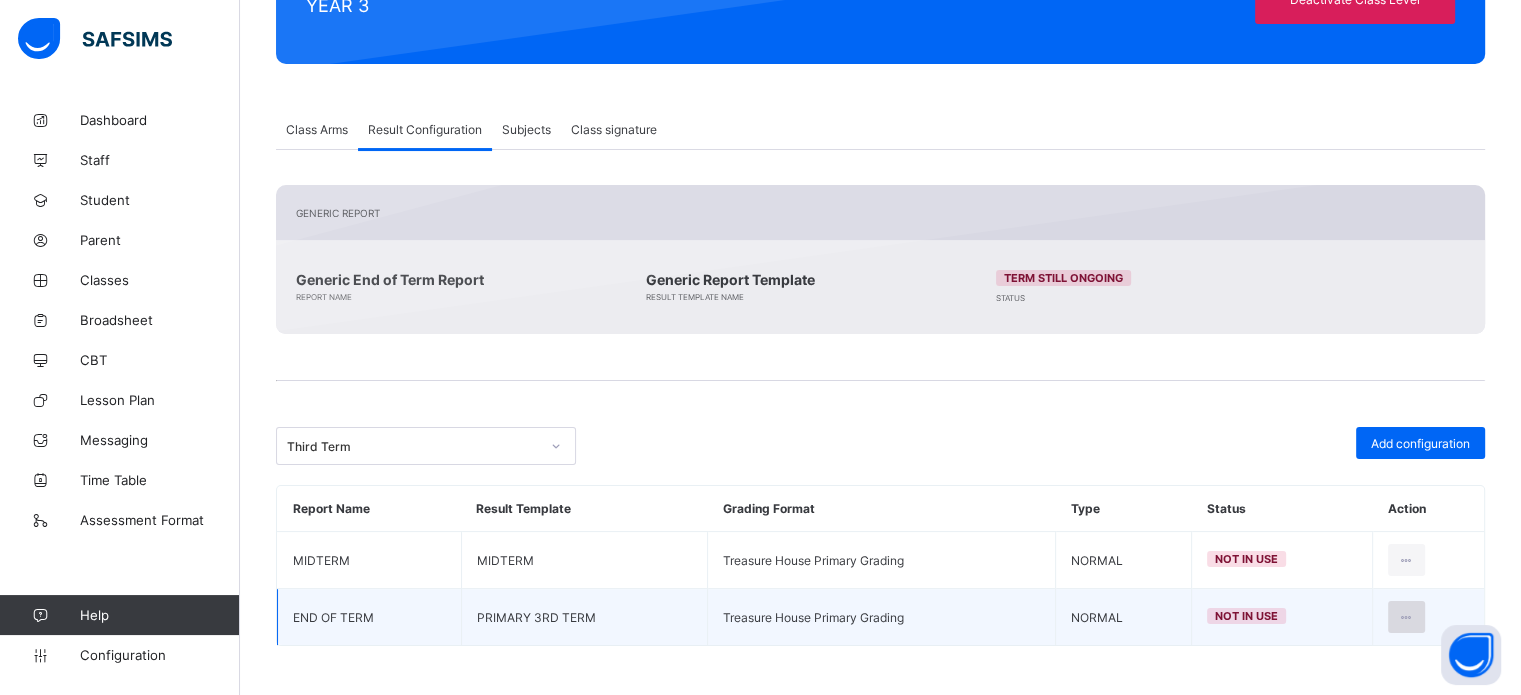 click at bounding box center [1406, 617] 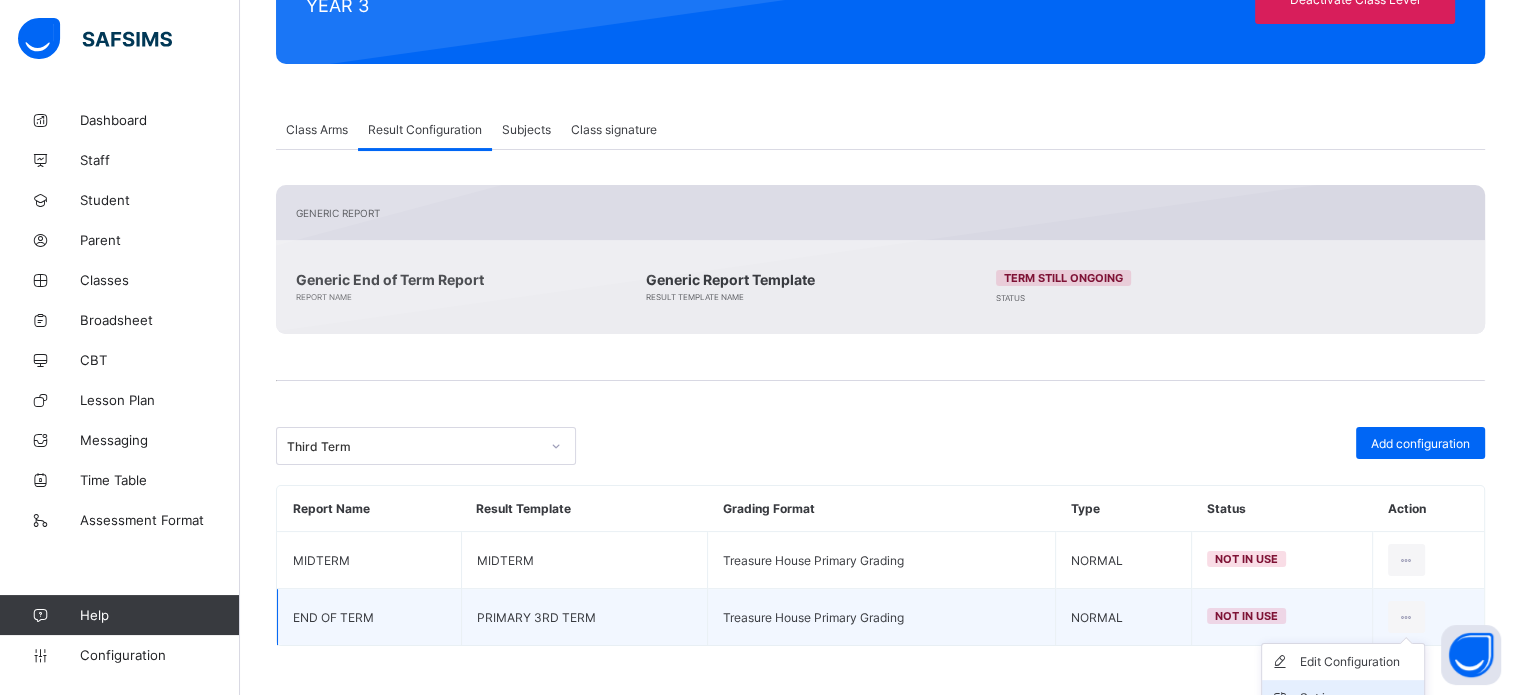 click on "Set in use" at bounding box center [1343, 698] 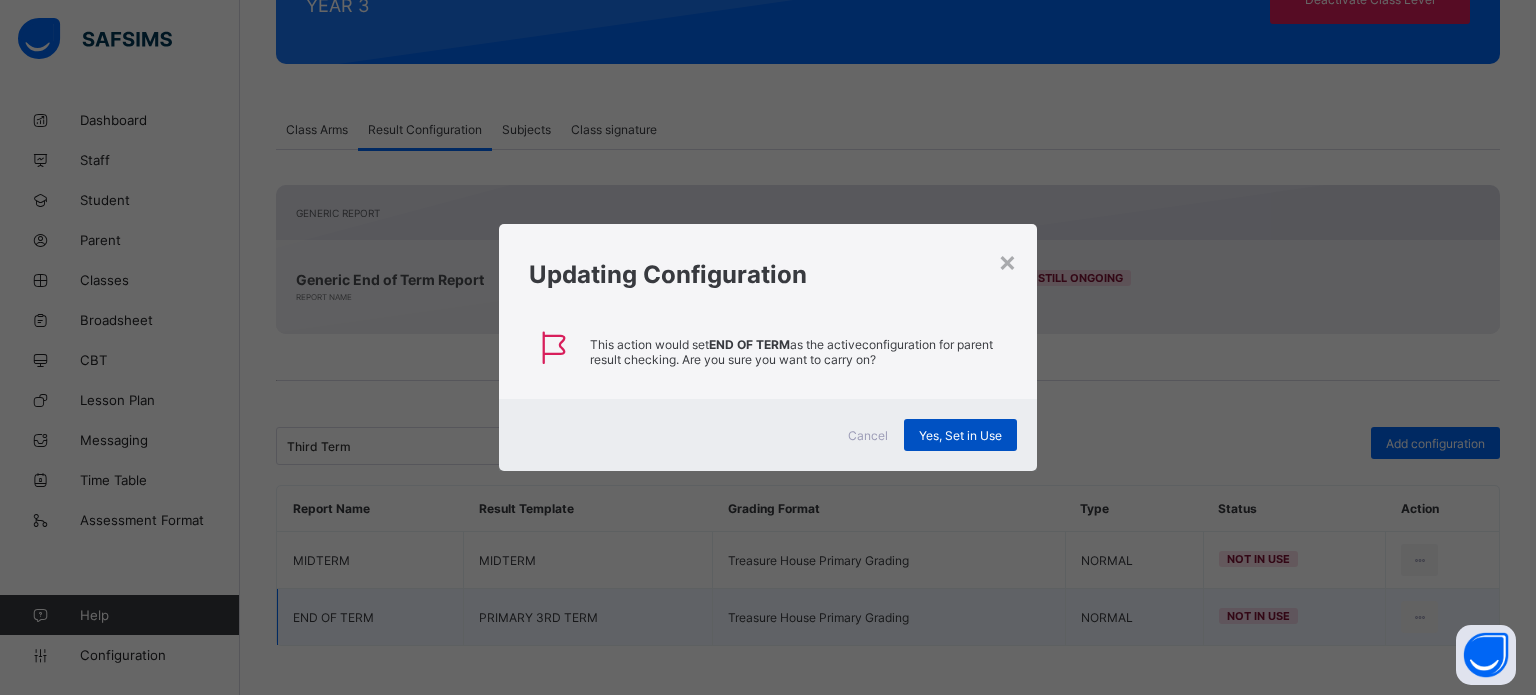 click on "Yes, Set in Use" at bounding box center [960, 435] 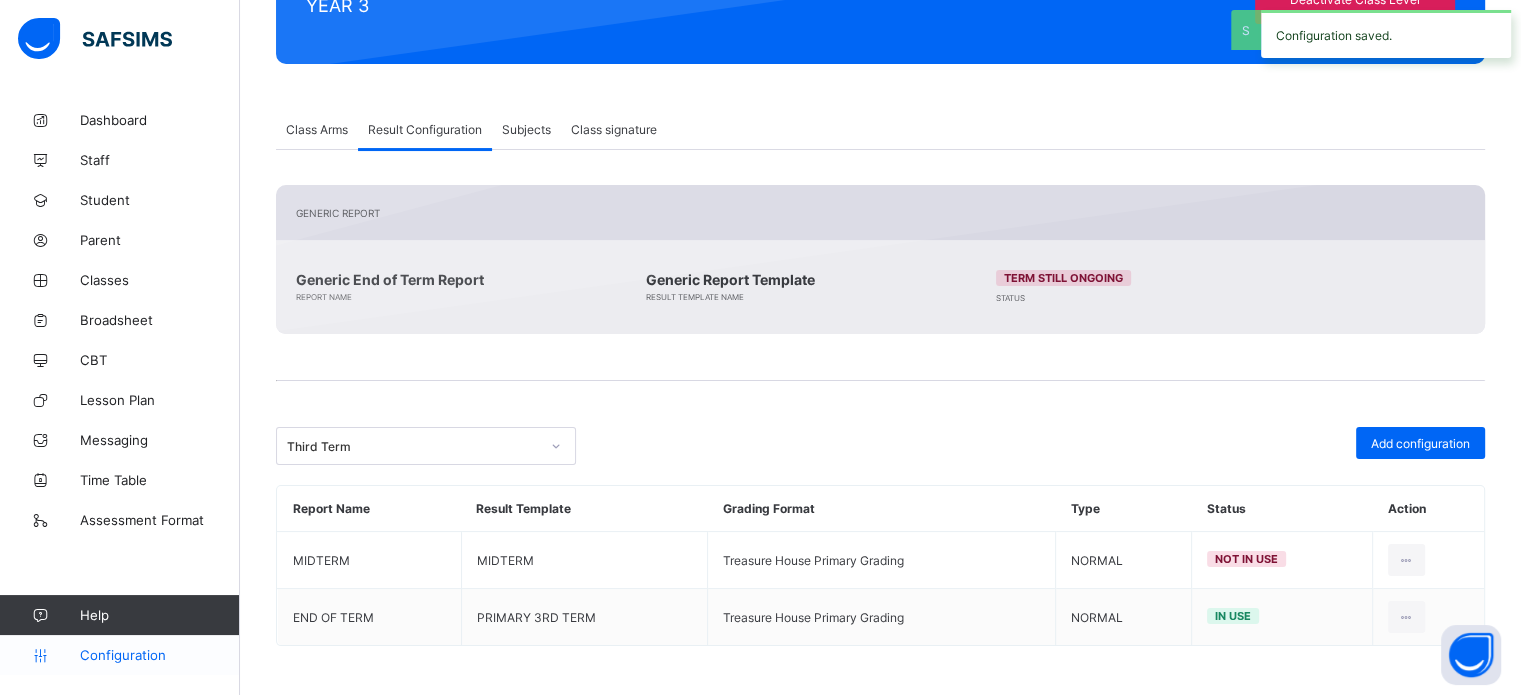 click on "Configuration" at bounding box center [159, 655] 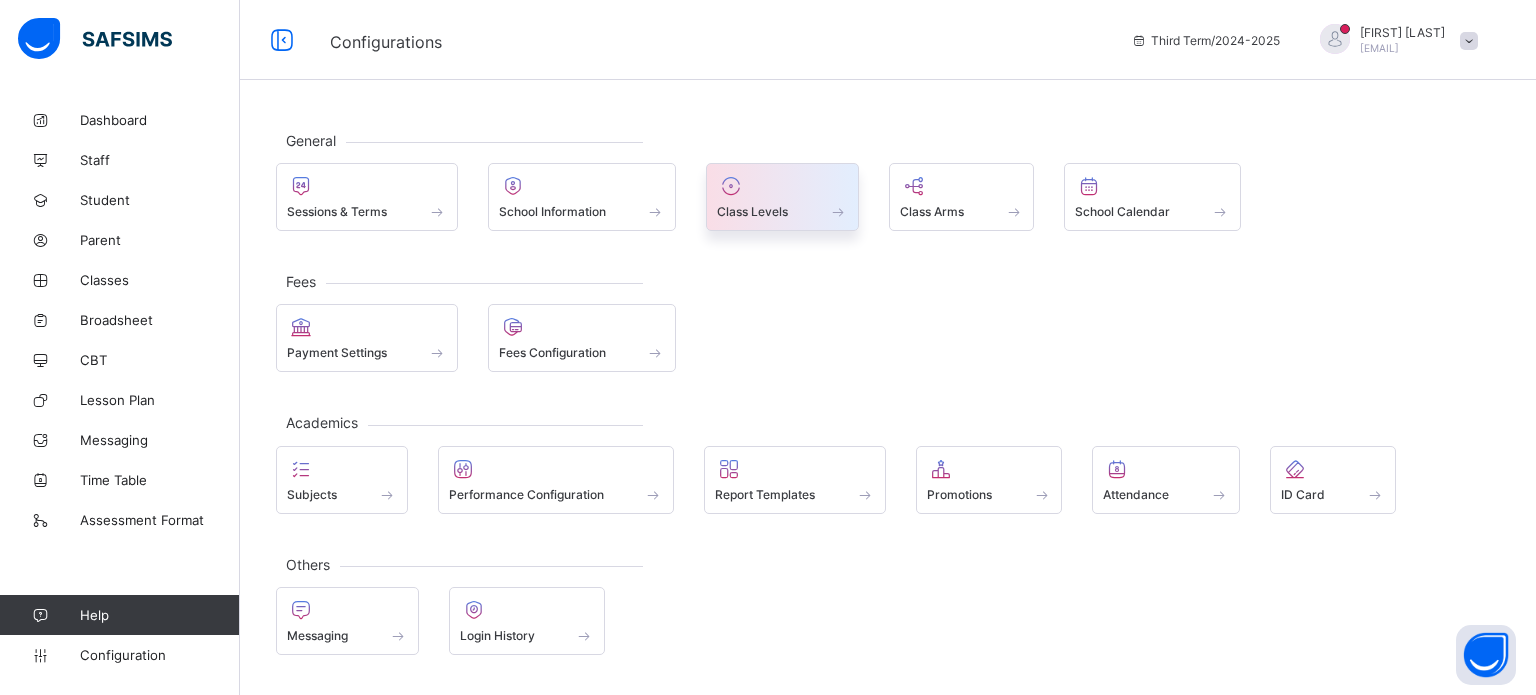 click at bounding box center (782, 200) 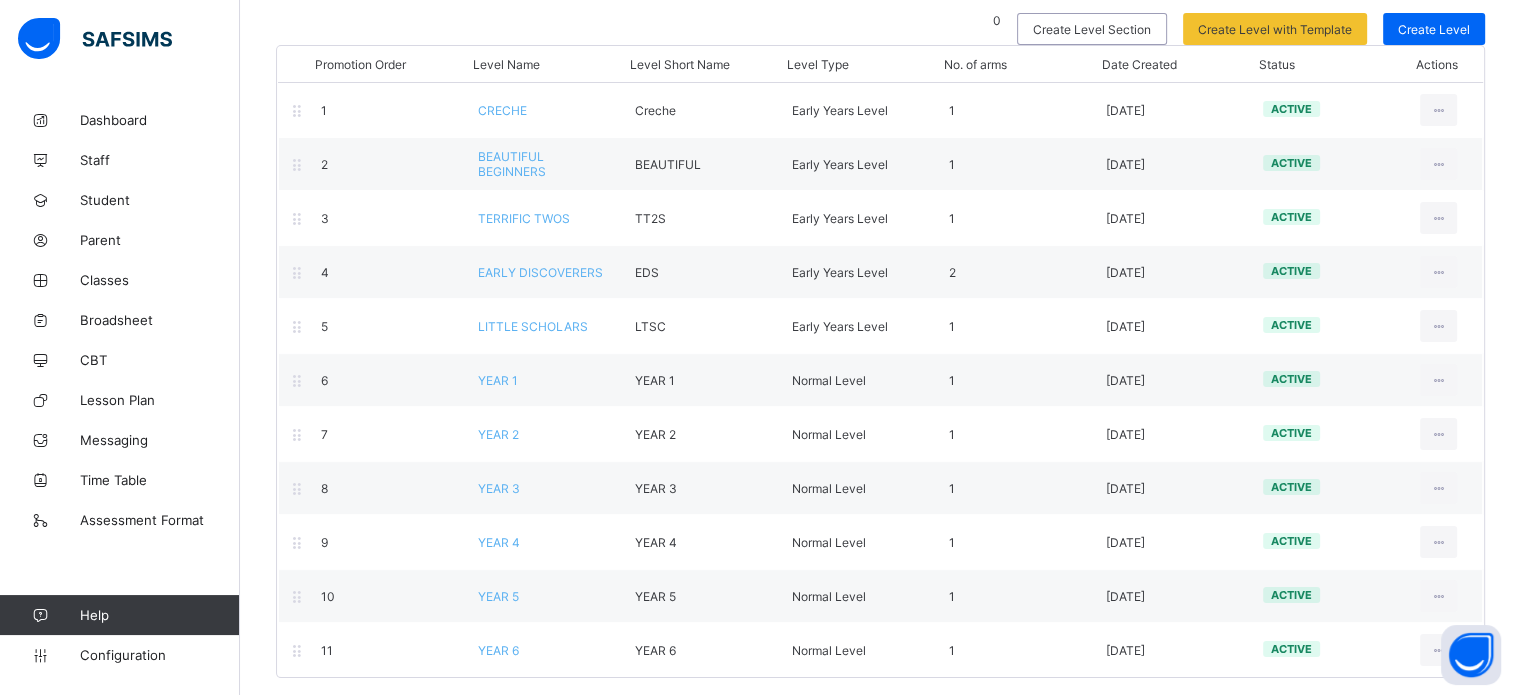scroll, scrollTop: 190, scrollLeft: 0, axis: vertical 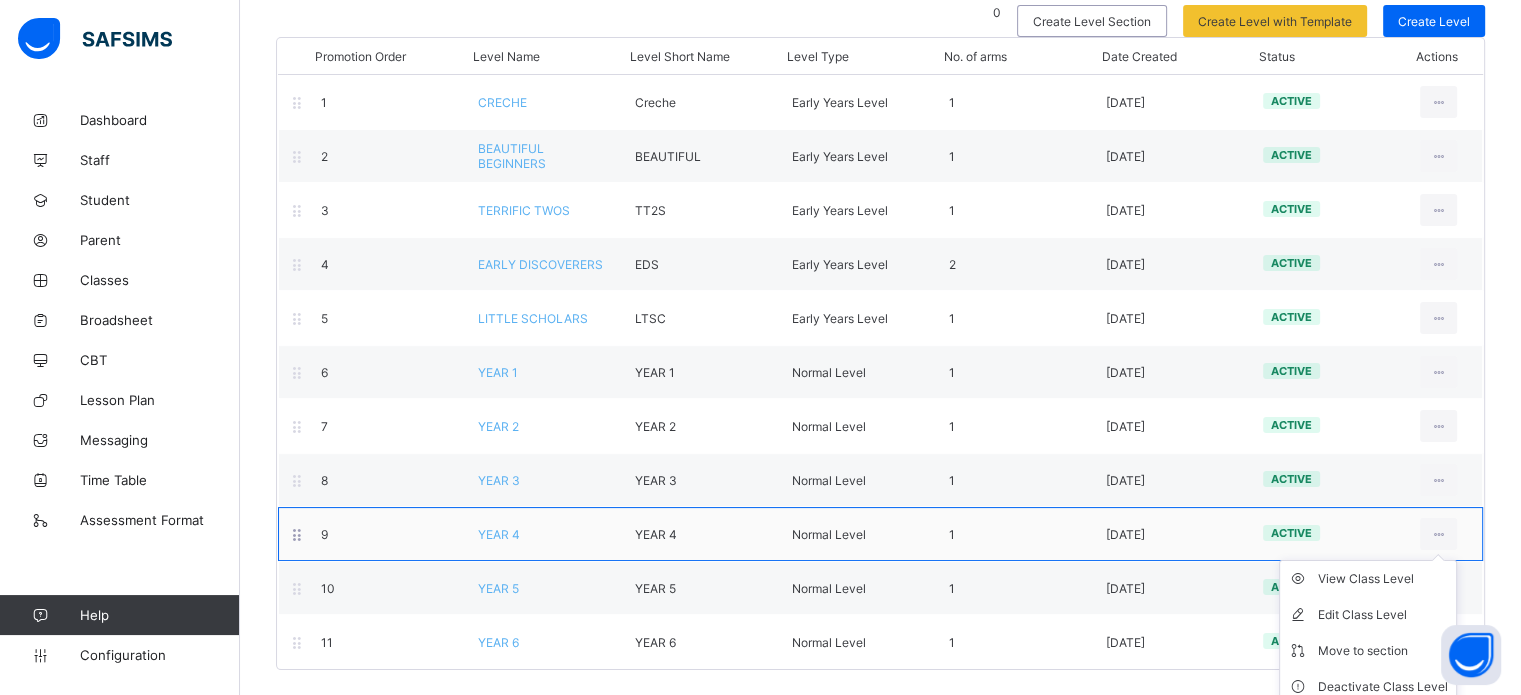 click on "View Class Level Edit Class Level Move to section Deactivate Class Level" at bounding box center (1368, 633) 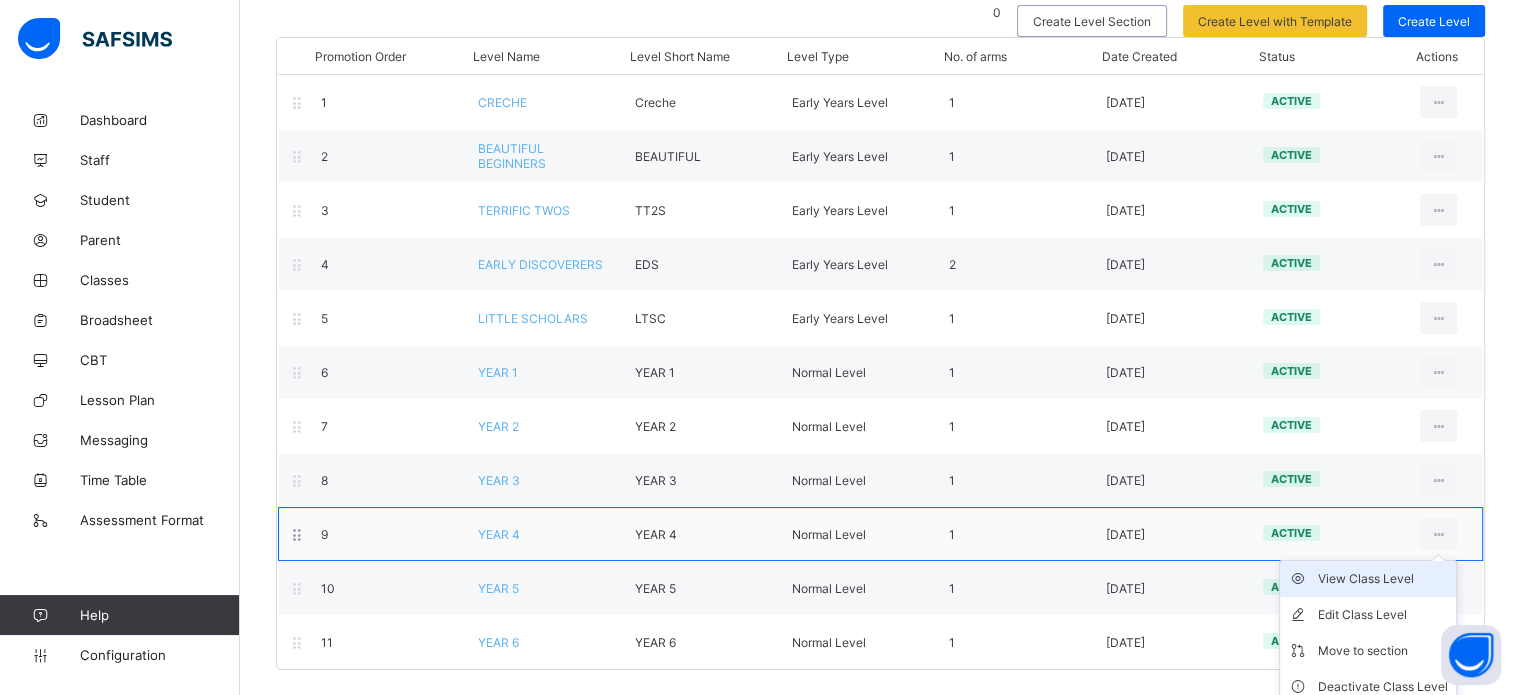 click on "View Class Level" at bounding box center [1383, 579] 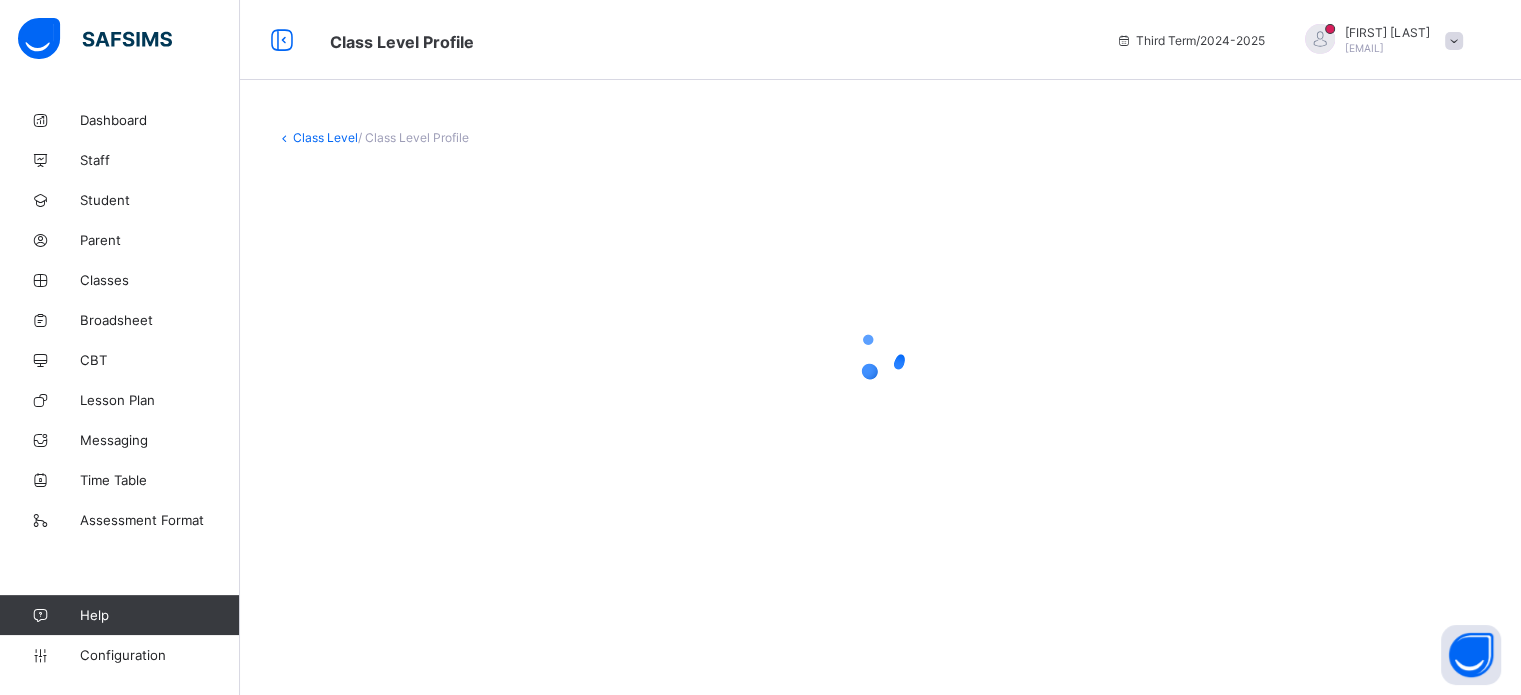 scroll, scrollTop: 0, scrollLeft: 0, axis: both 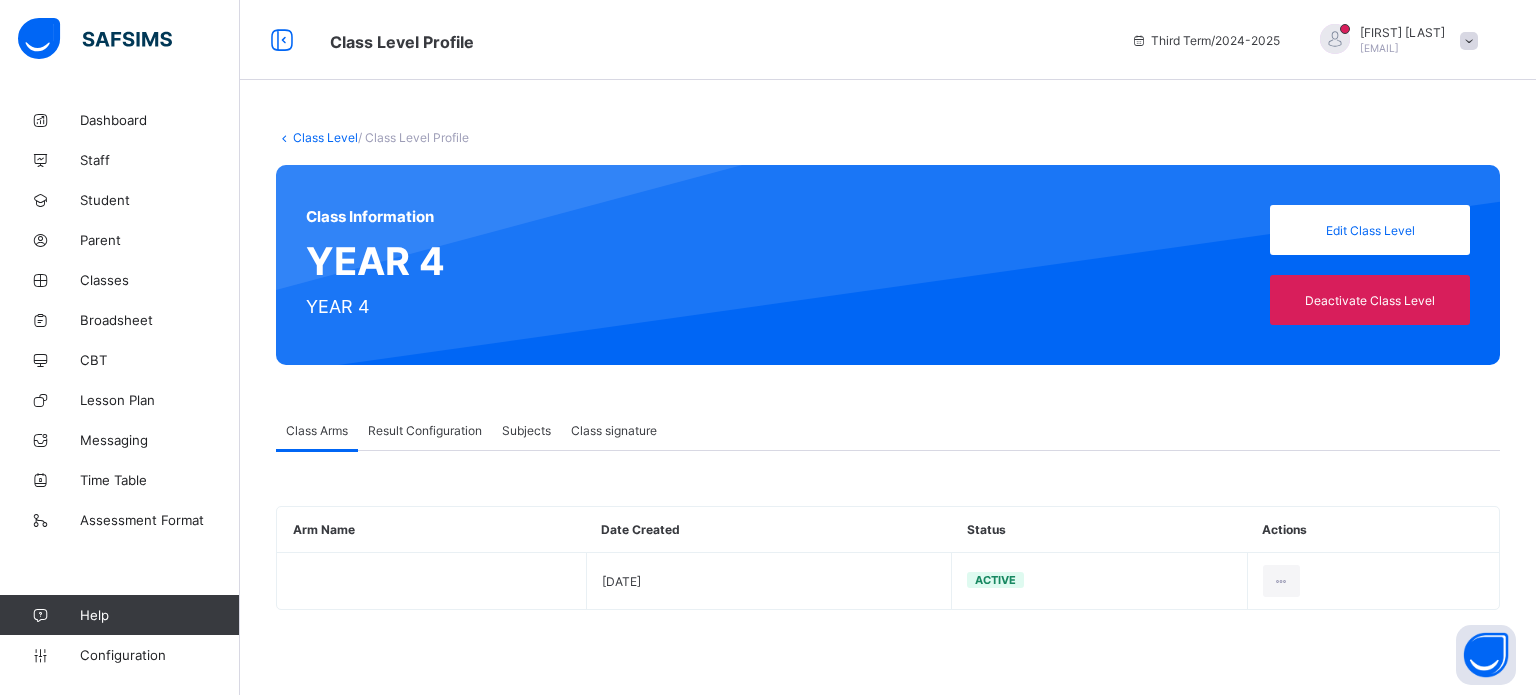 click on "Result Configuration" at bounding box center (425, 430) 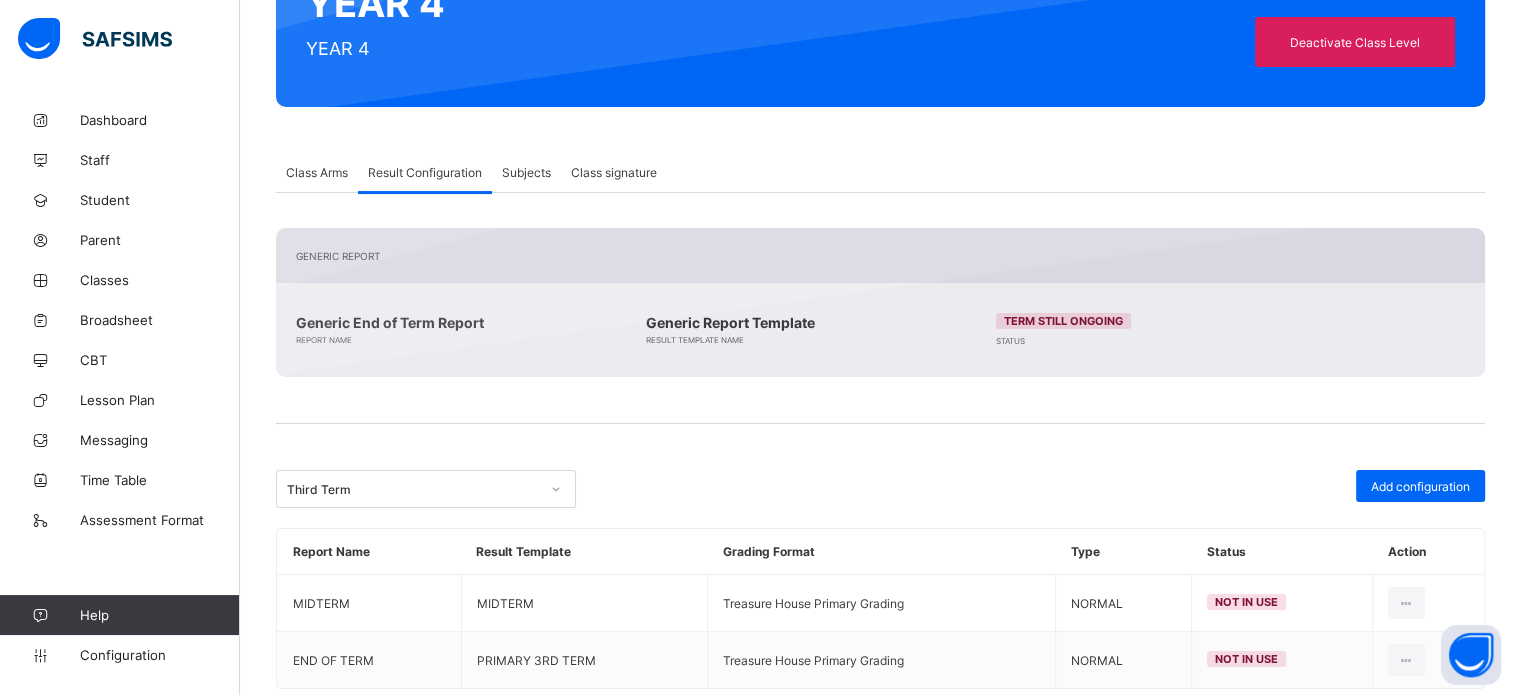 scroll, scrollTop: 301, scrollLeft: 0, axis: vertical 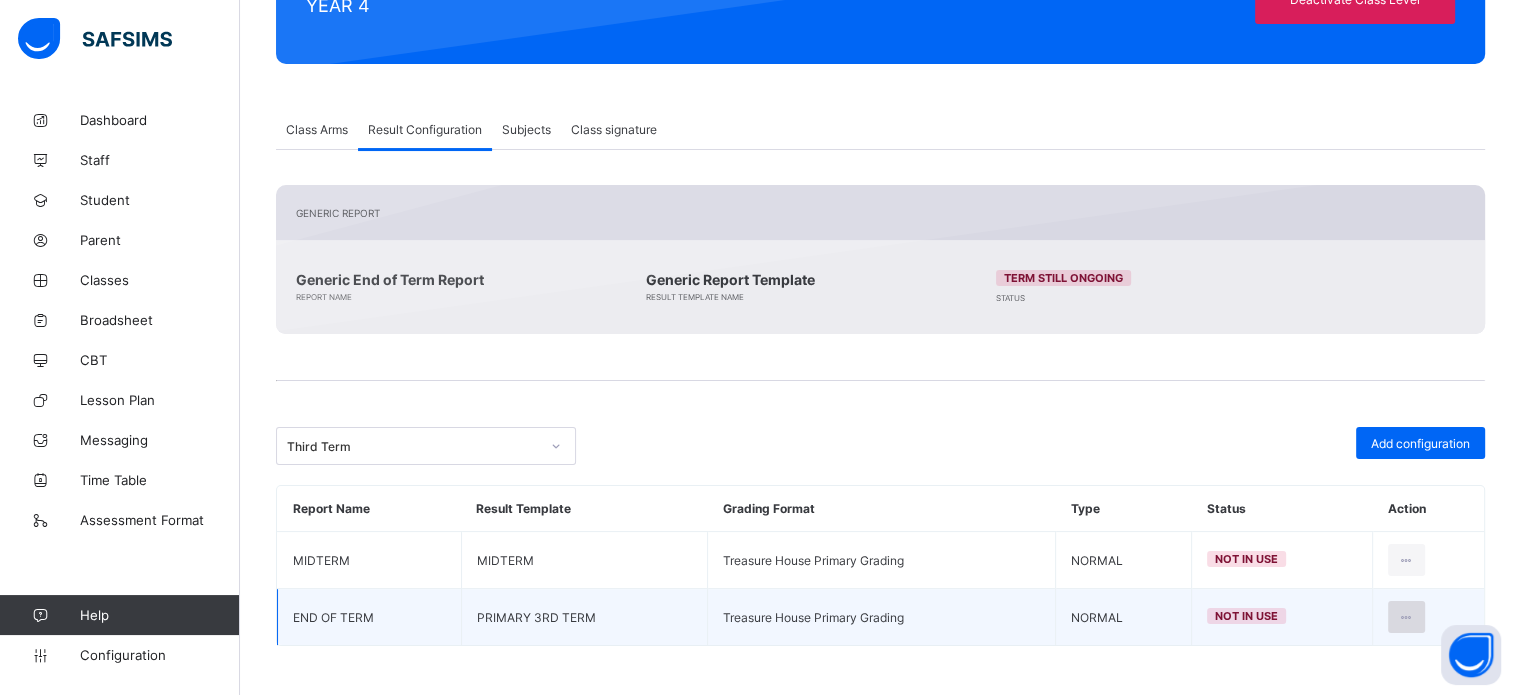 click at bounding box center (1406, 617) 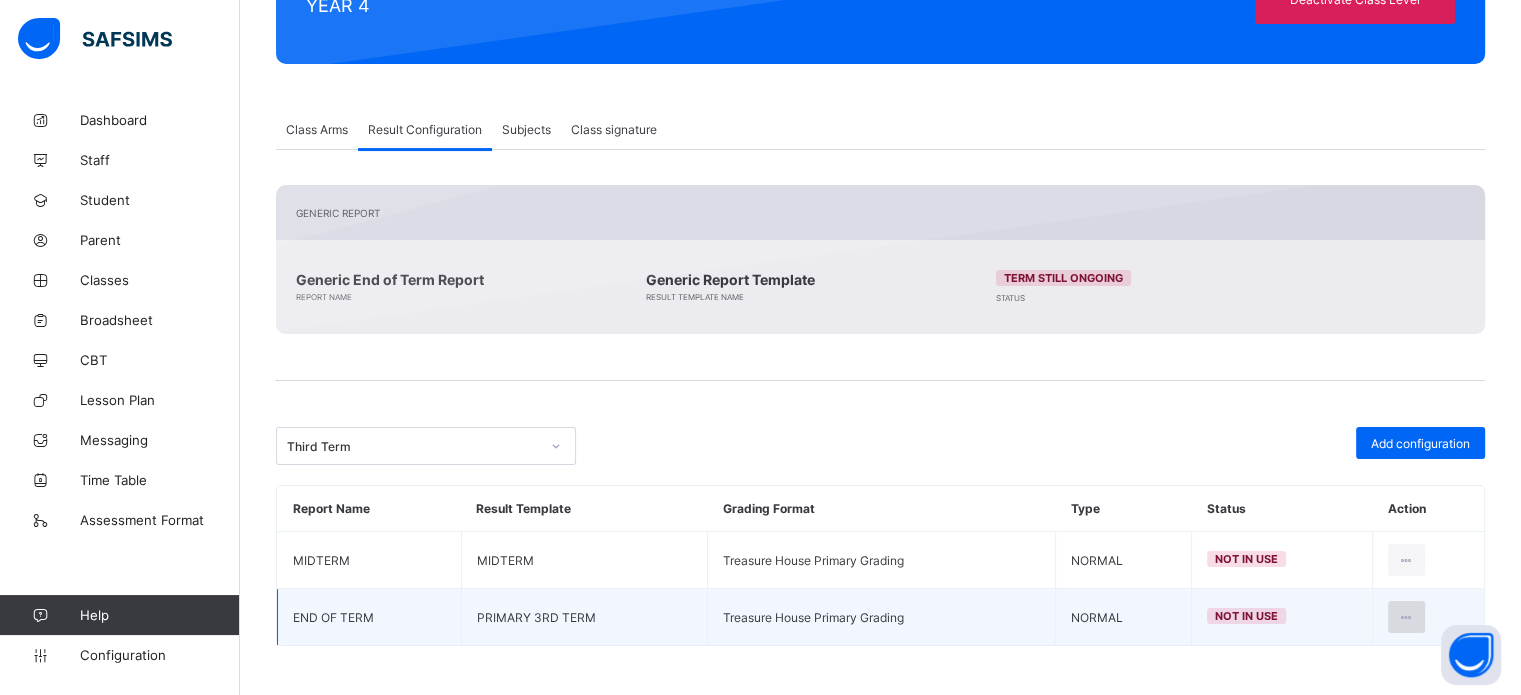 click at bounding box center (1406, 617) 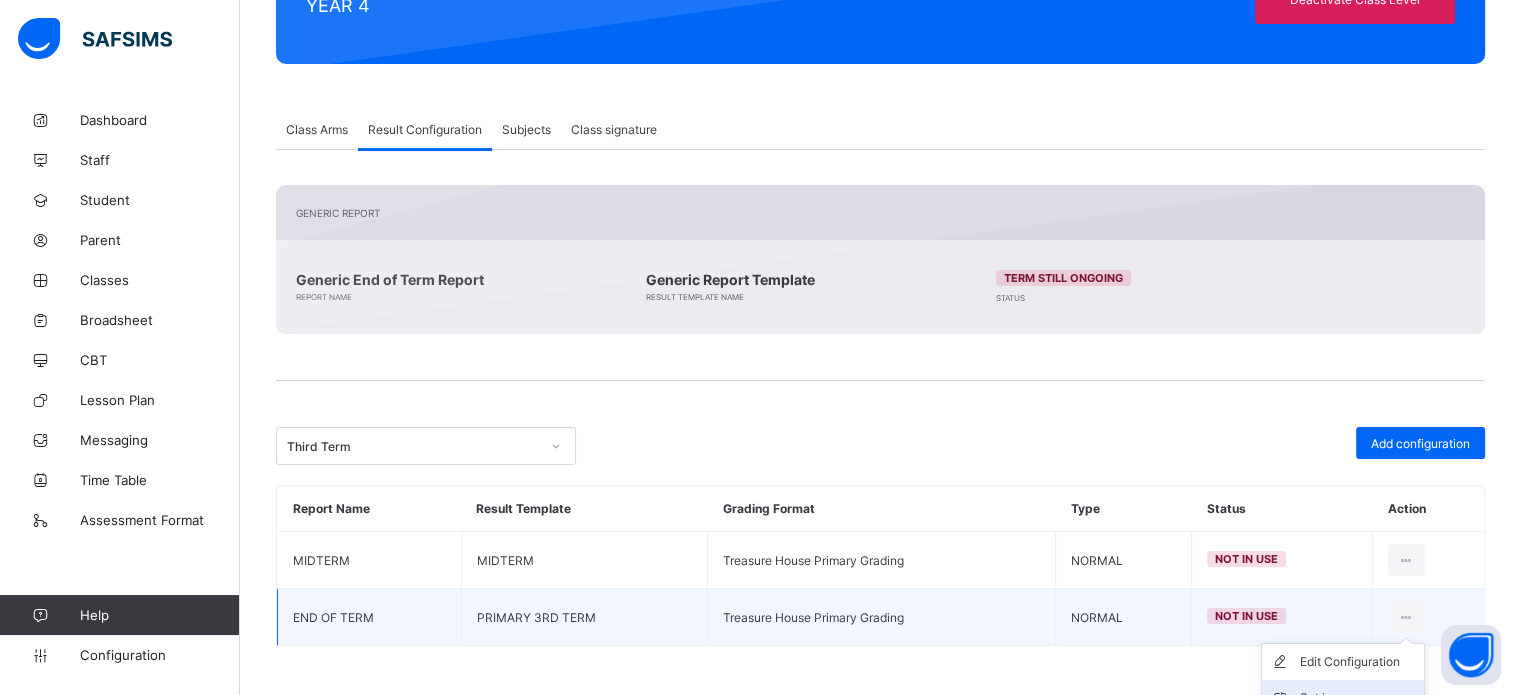 click on "Set in use" at bounding box center (1343, 698) 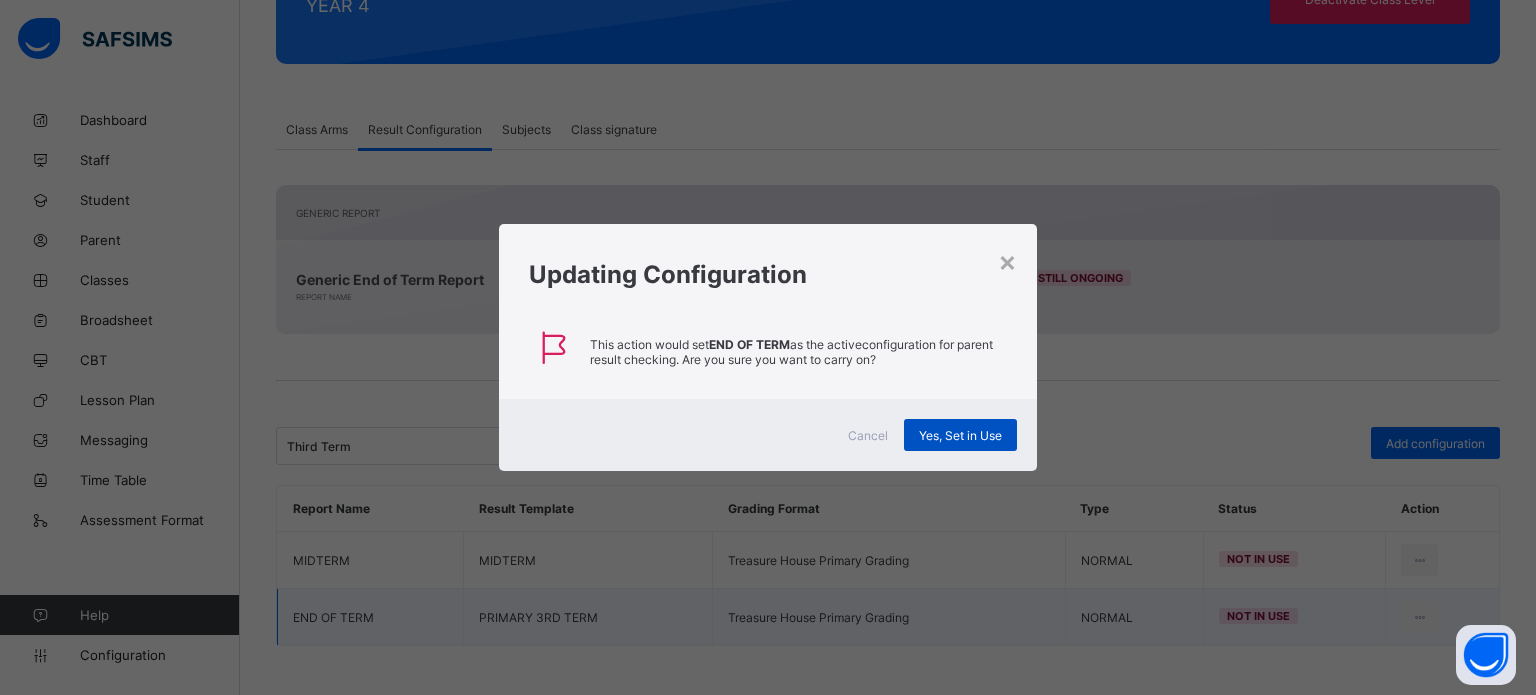 click on "Yes, Set in Use" at bounding box center [960, 435] 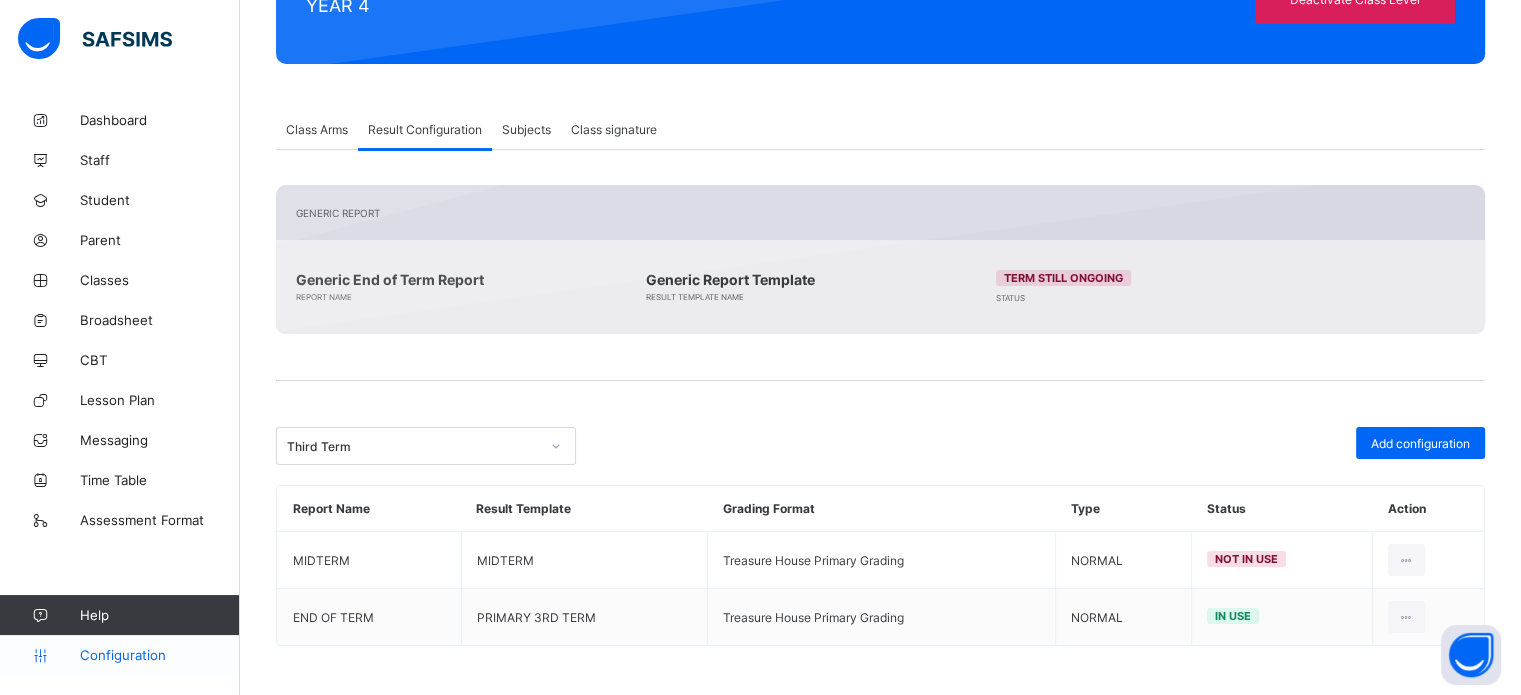 click on "Configuration" at bounding box center (159, 655) 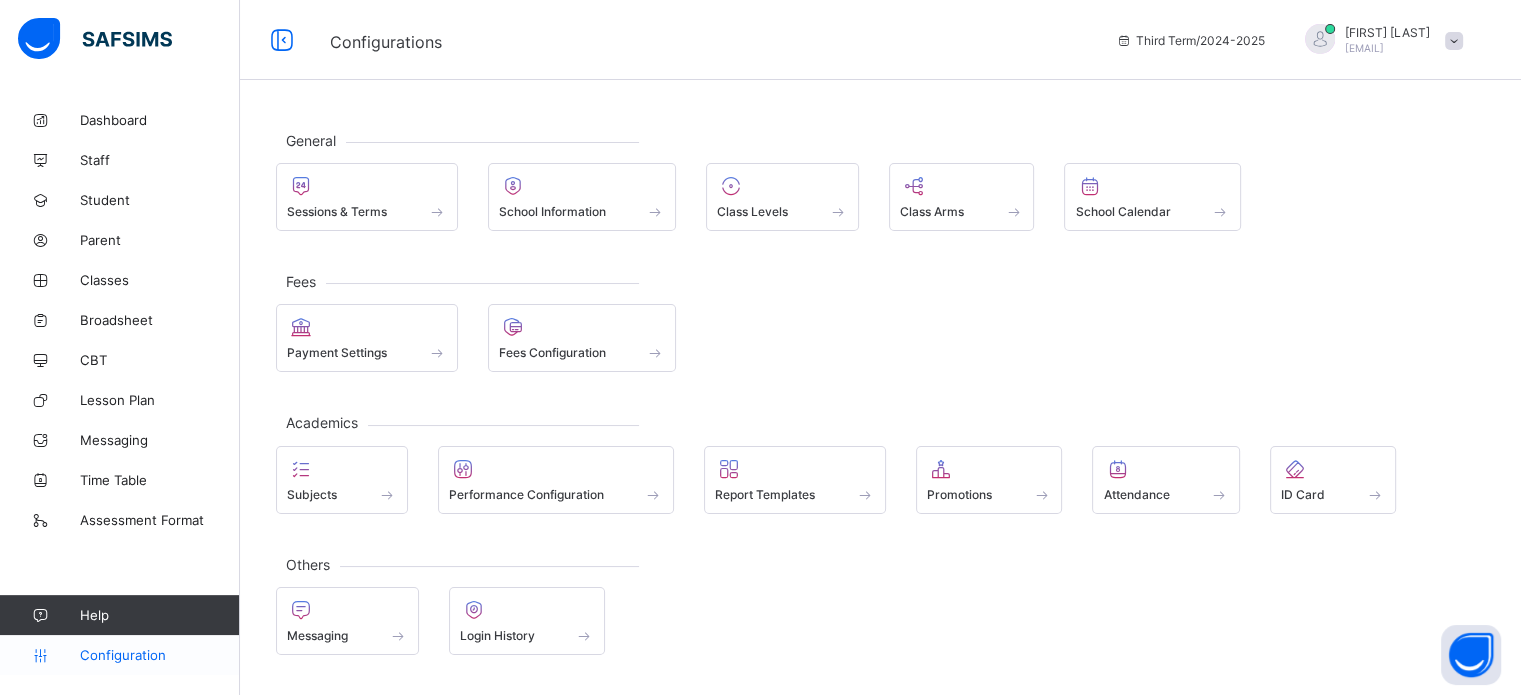 scroll, scrollTop: 0, scrollLeft: 0, axis: both 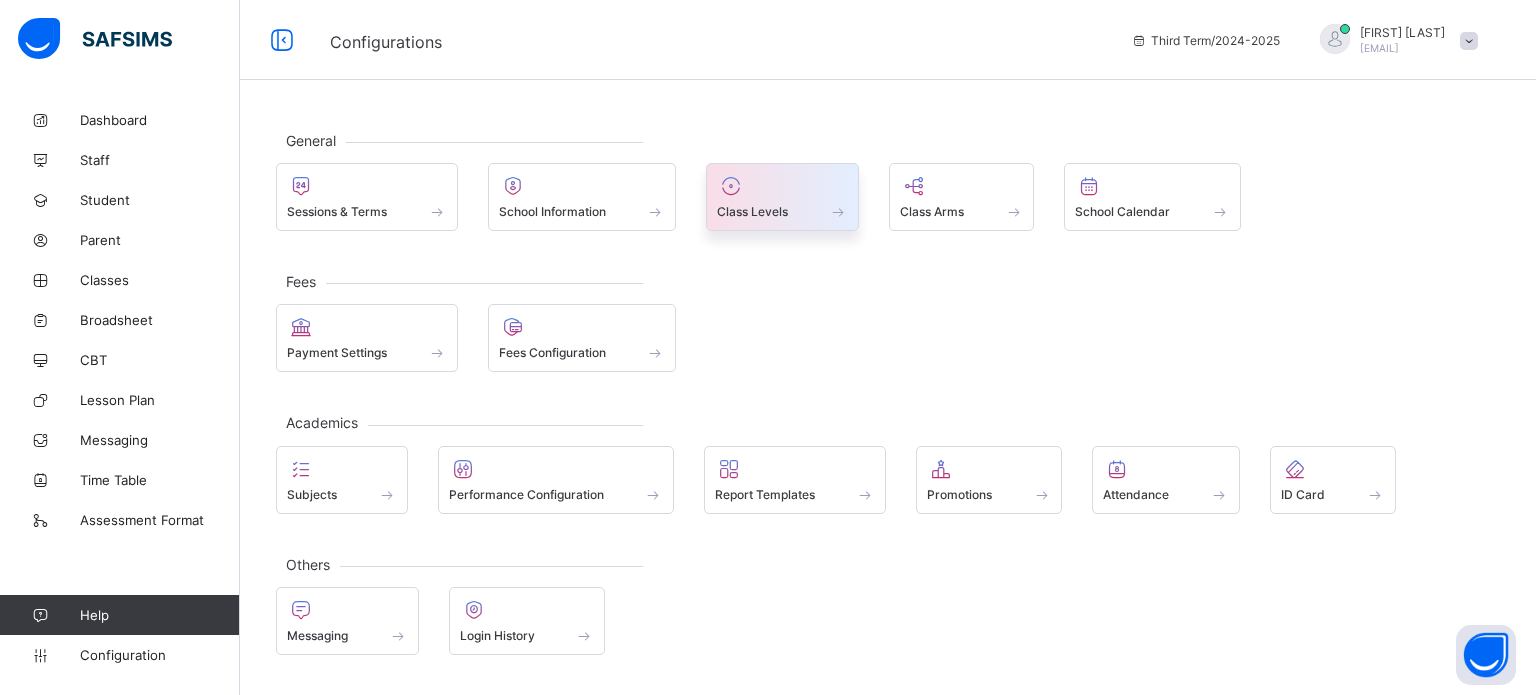 click at bounding box center [782, 200] 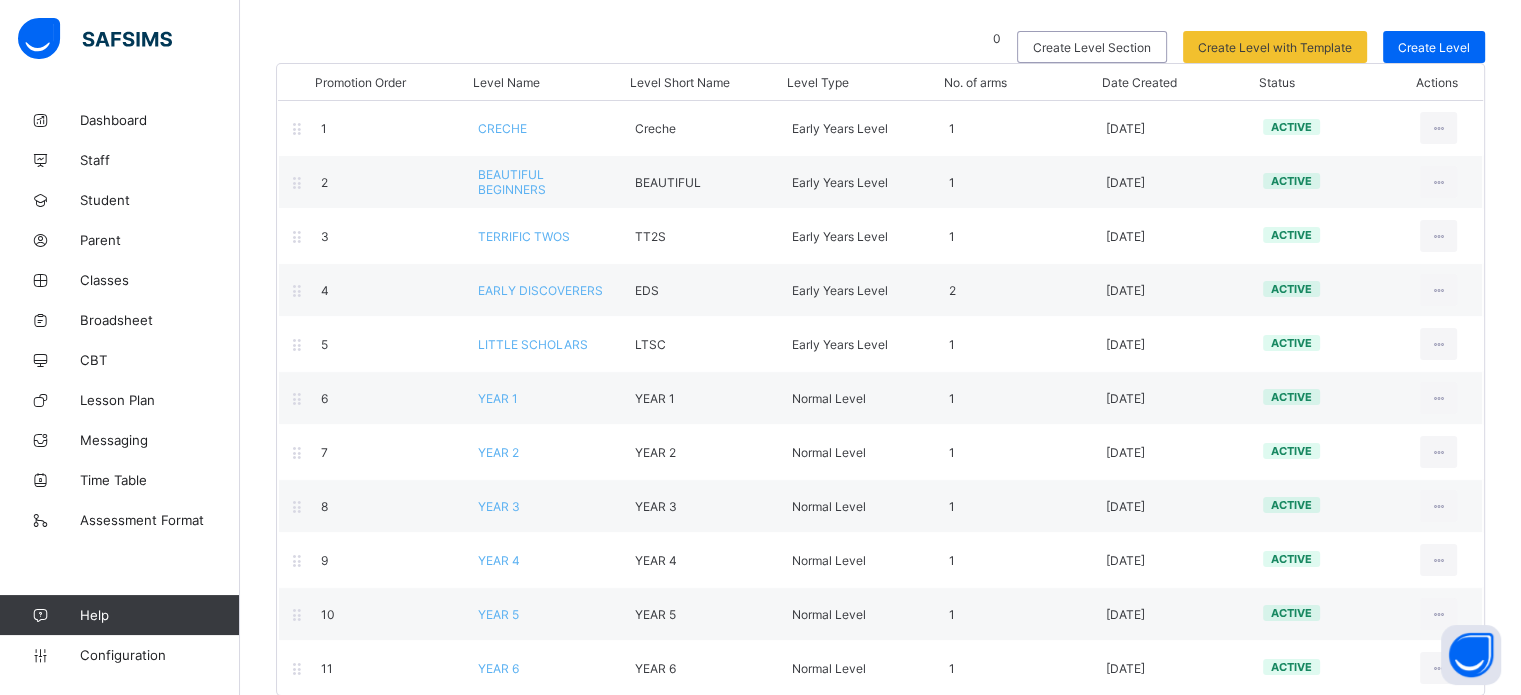 scroll, scrollTop: 190, scrollLeft: 0, axis: vertical 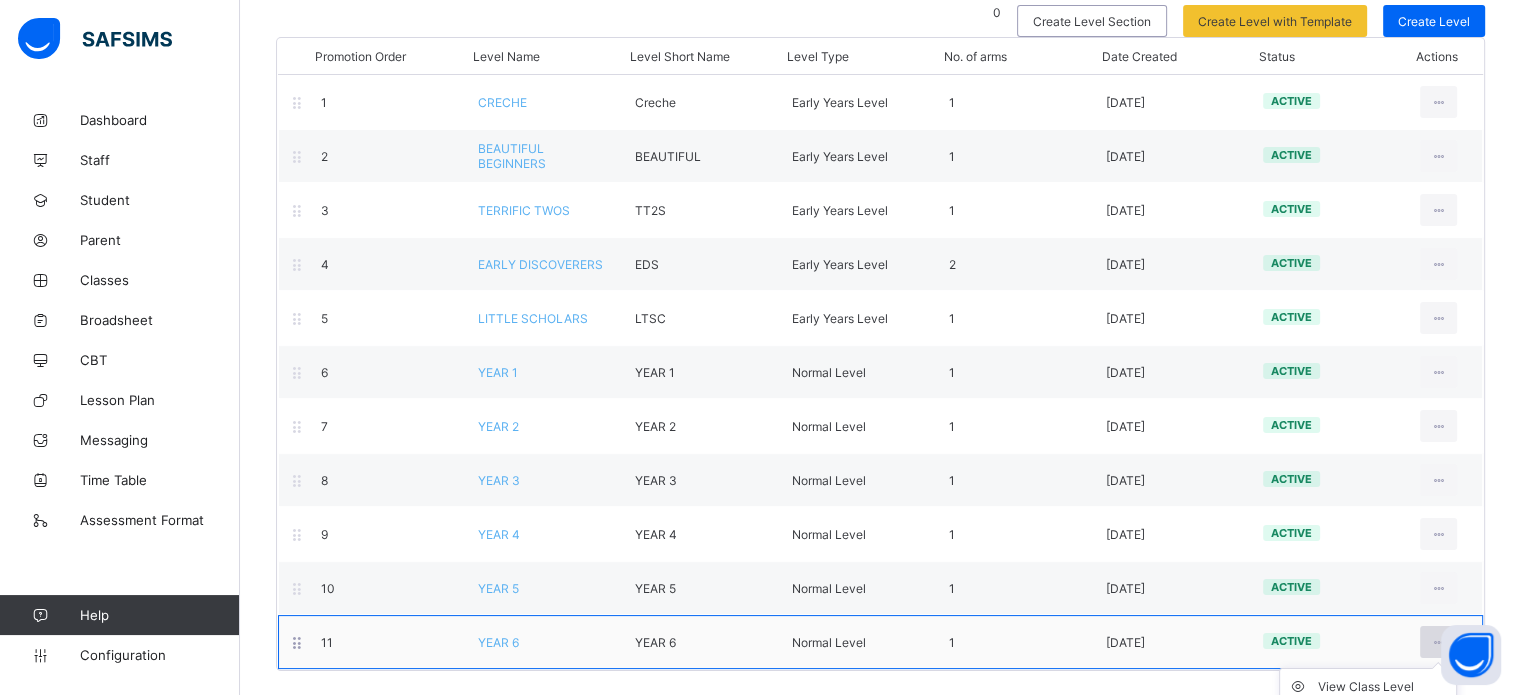 drag, startPoint x: 1472, startPoint y: 655, endPoint x: 1439, endPoint y: 626, distance: 43.931767 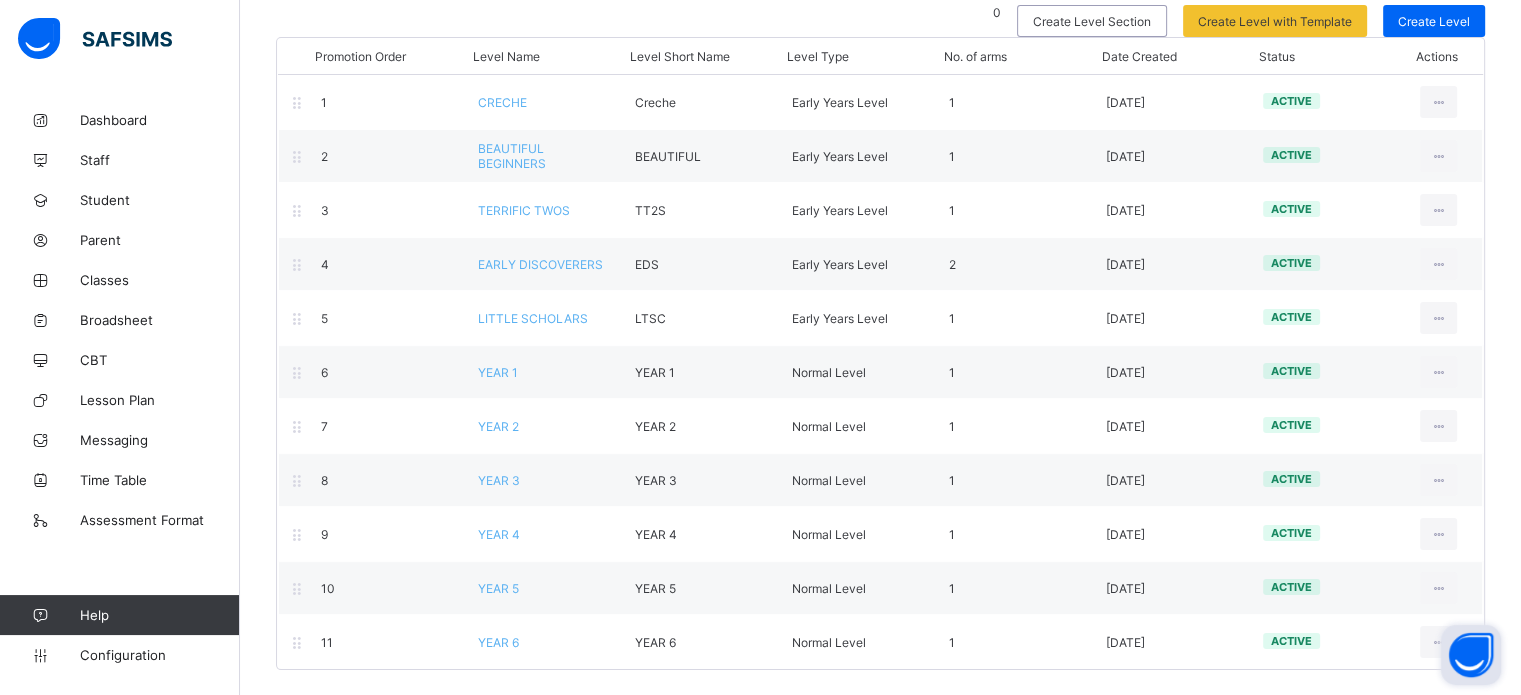 click at bounding box center [1471, 655] 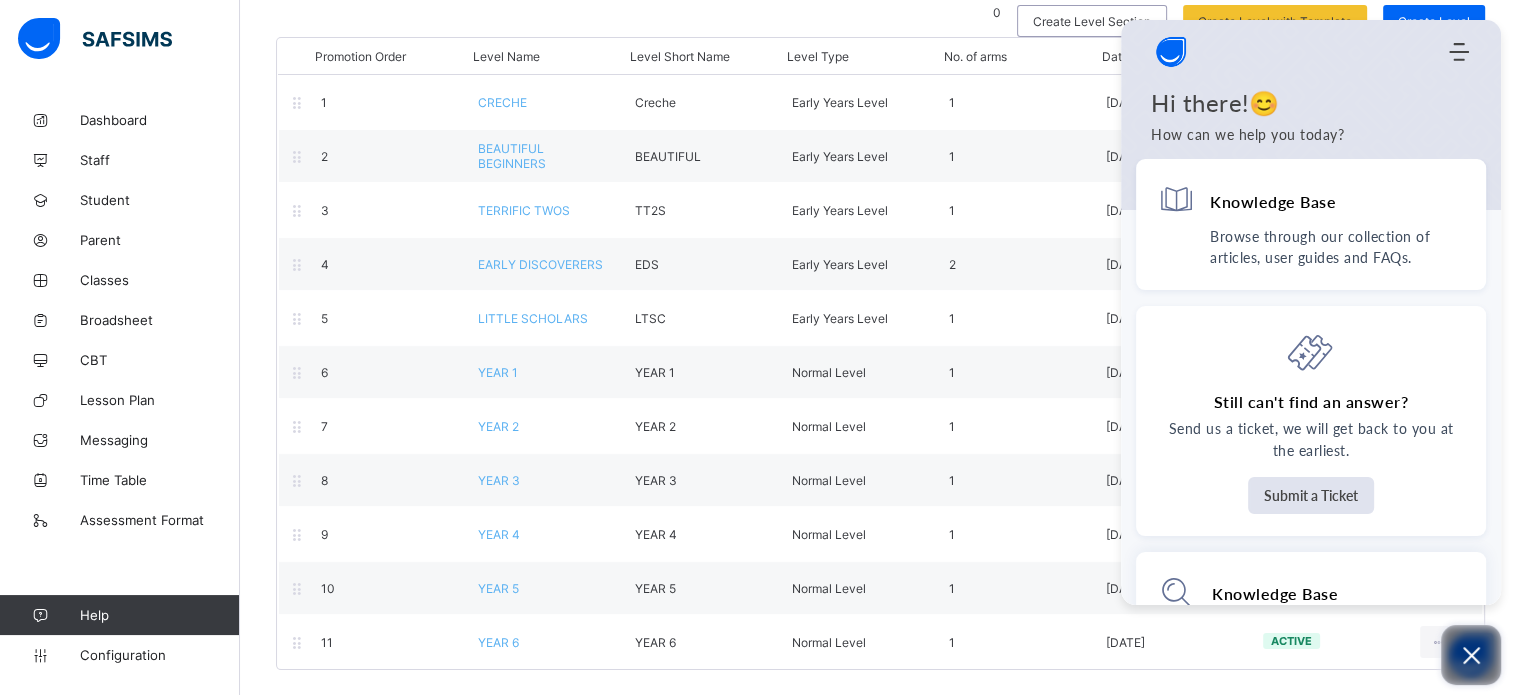 click at bounding box center [1471, 655] 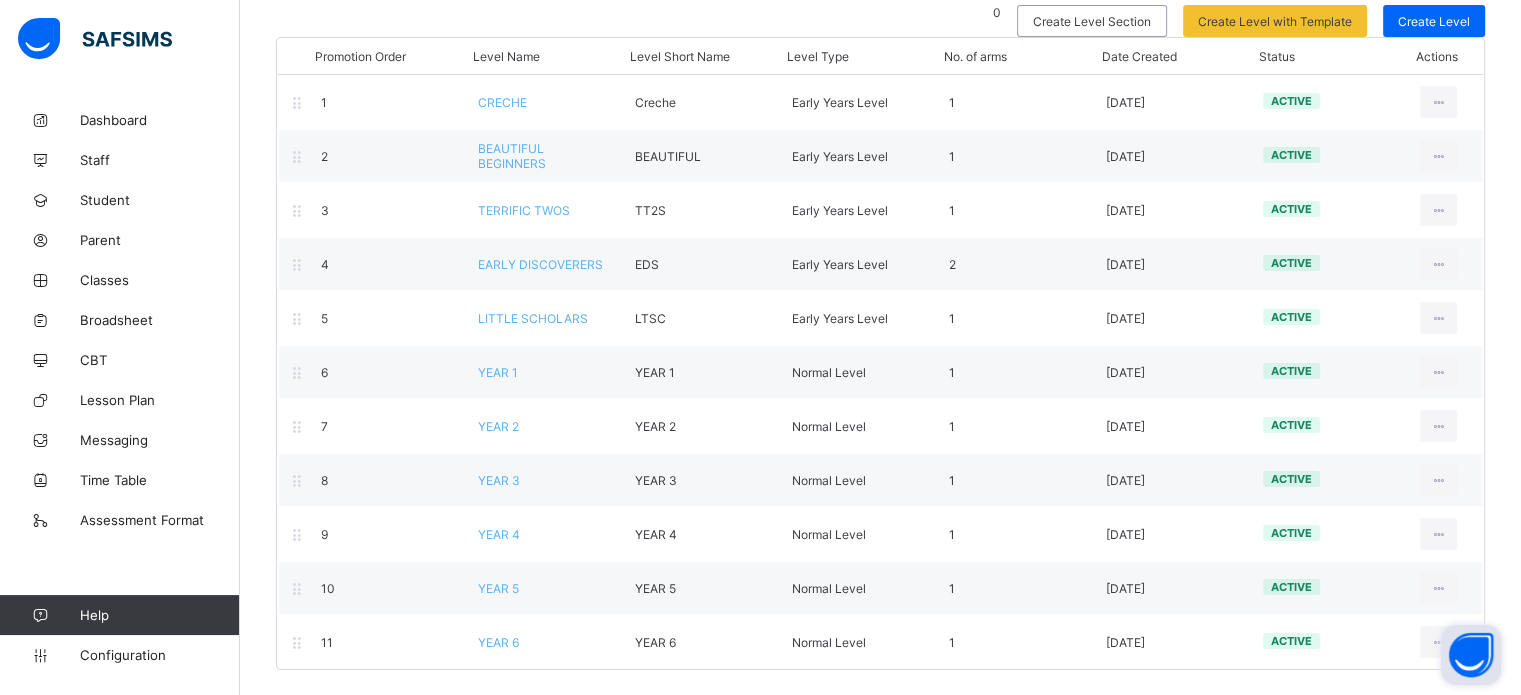 click at bounding box center [1471, 655] 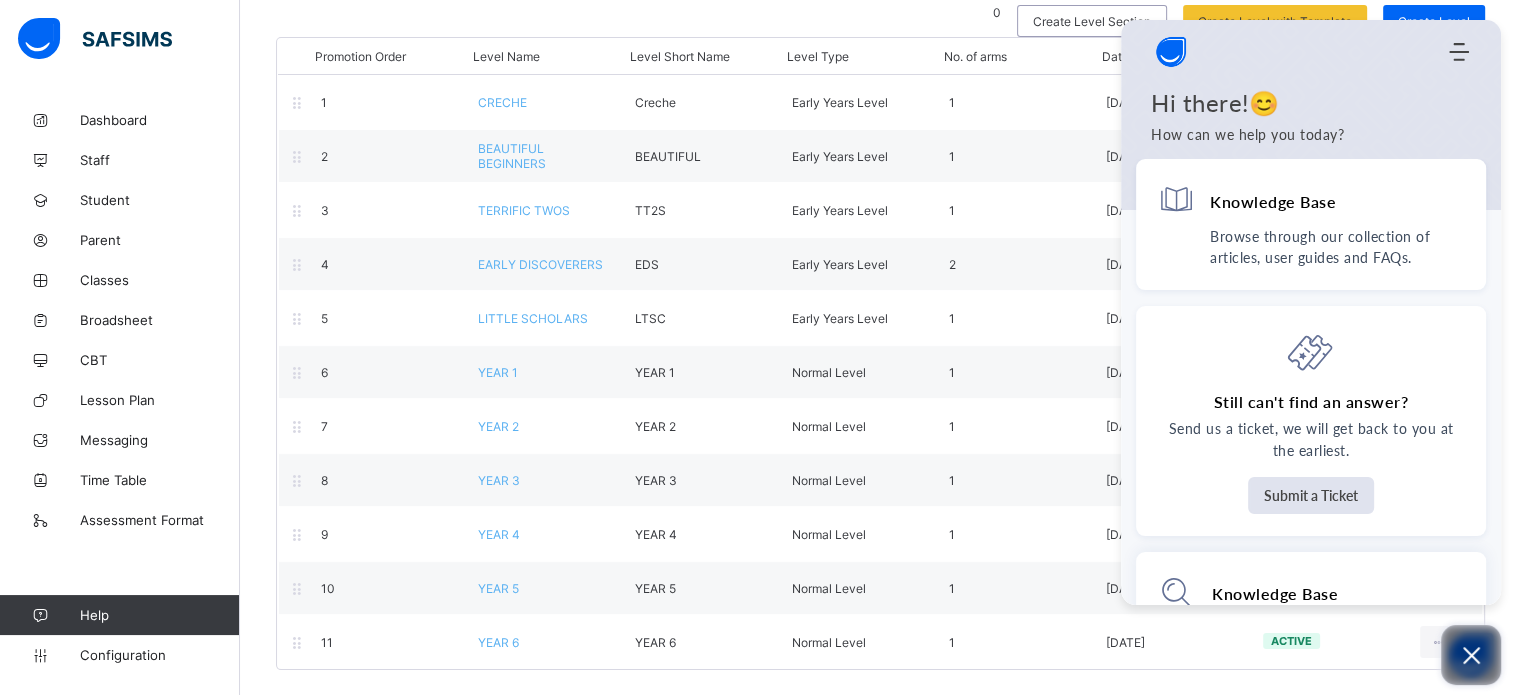 click at bounding box center [1471, 655] 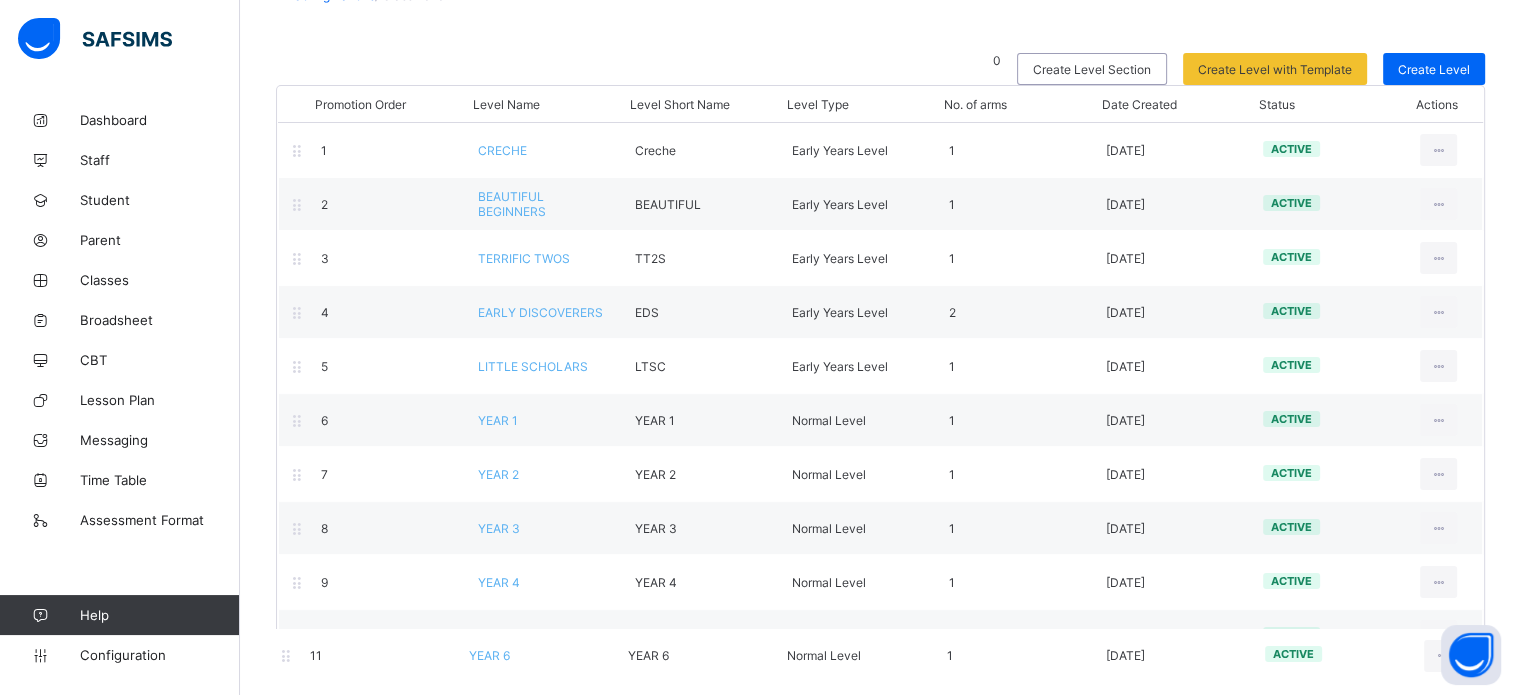 scroll, scrollTop: 159, scrollLeft: 0, axis: vertical 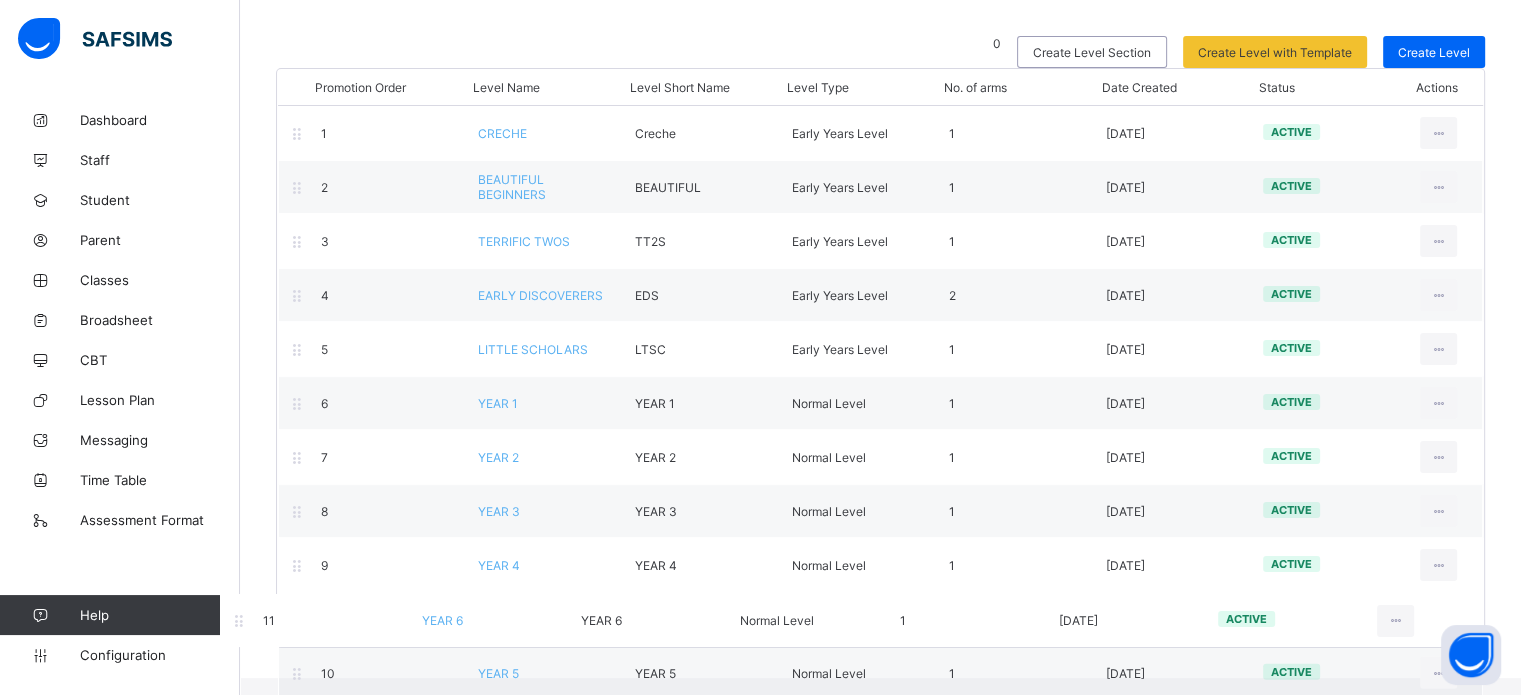 drag, startPoint x: 1439, startPoint y: 631, endPoint x: 1379, endPoint y: 621, distance: 60.827625 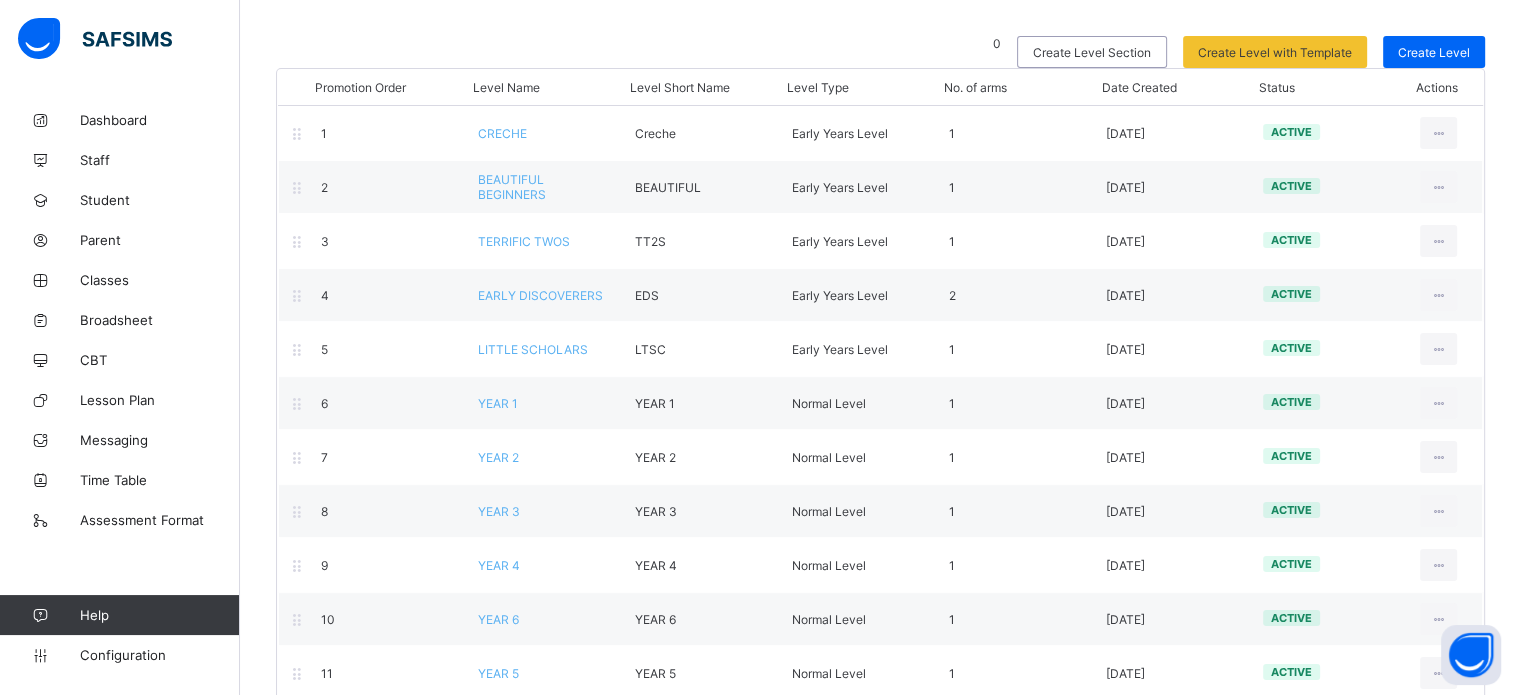 scroll, scrollTop: 190, scrollLeft: 0, axis: vertical 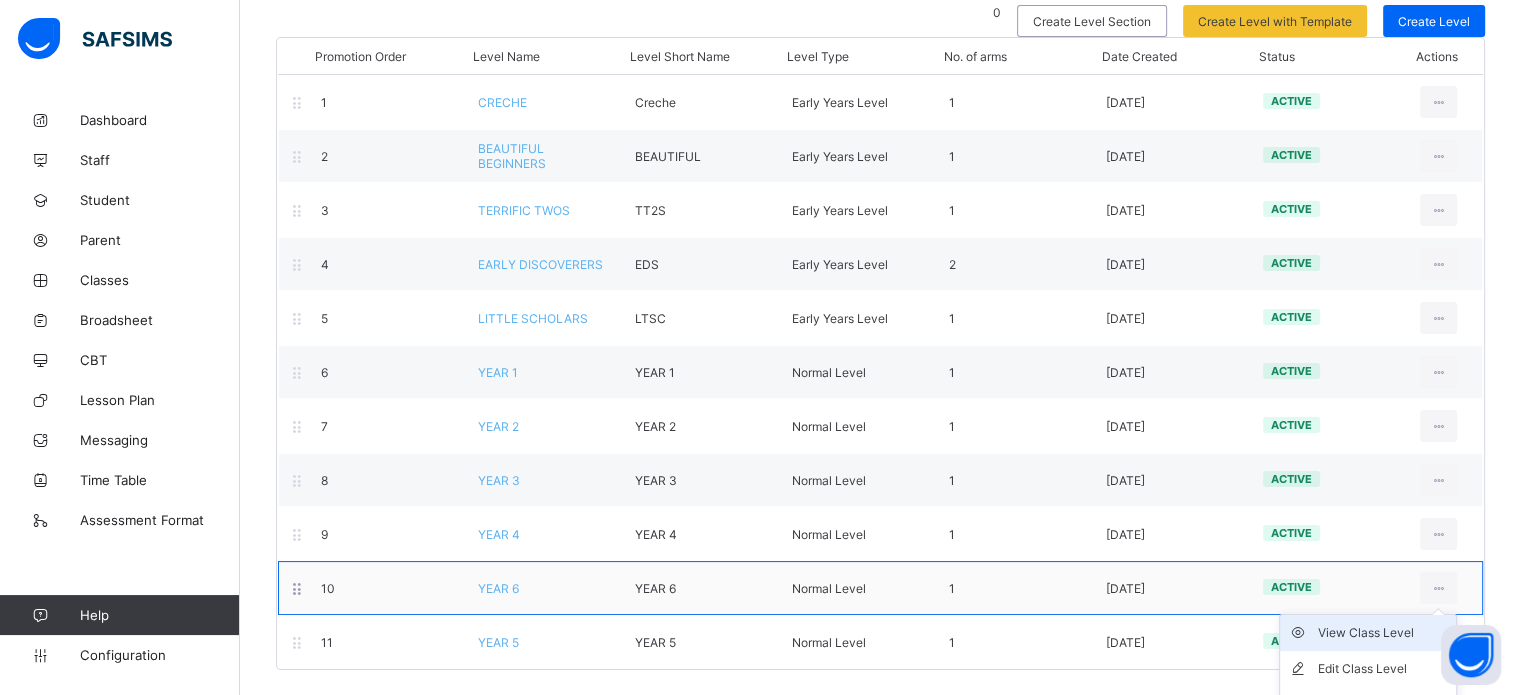 click on "View Class Level" at bounding box center [1383, 633] 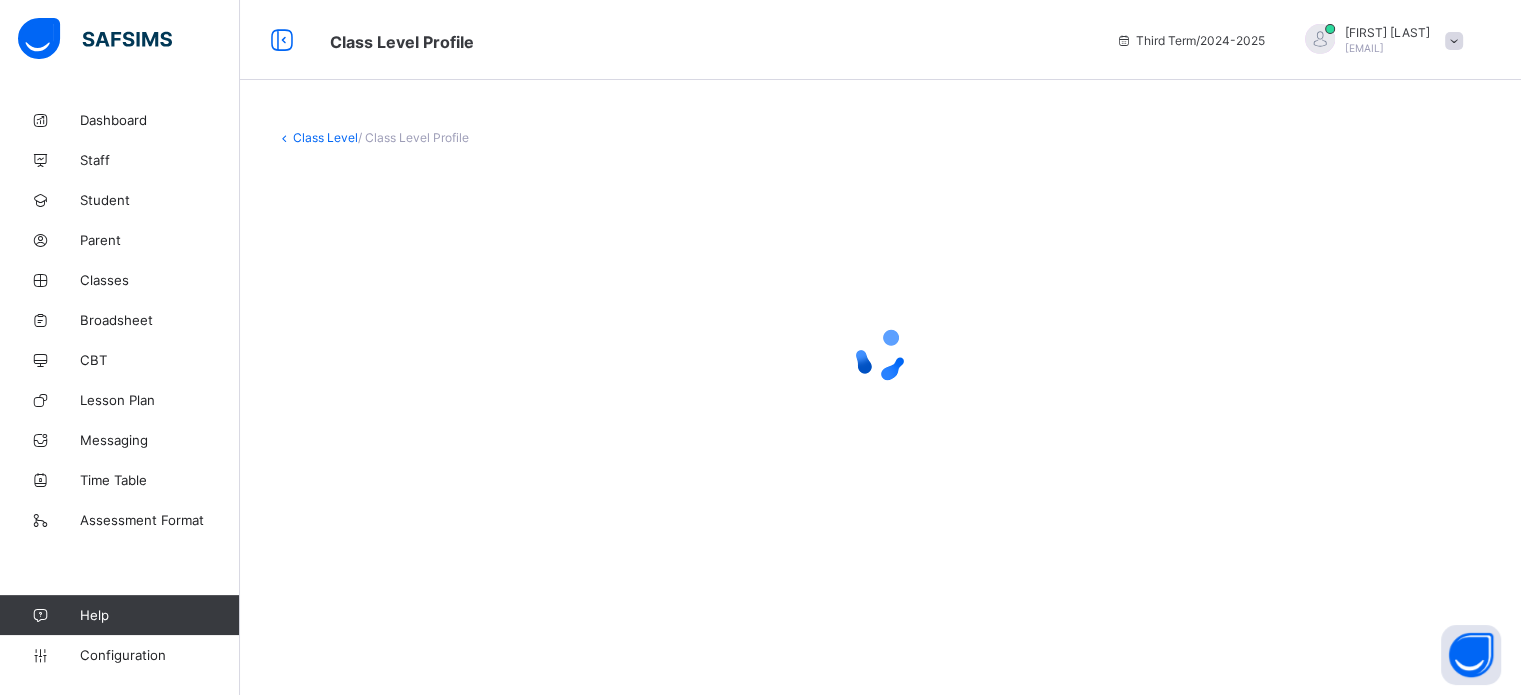 scroll, scrollTop: 0, scrollLeft: 0, axis: both 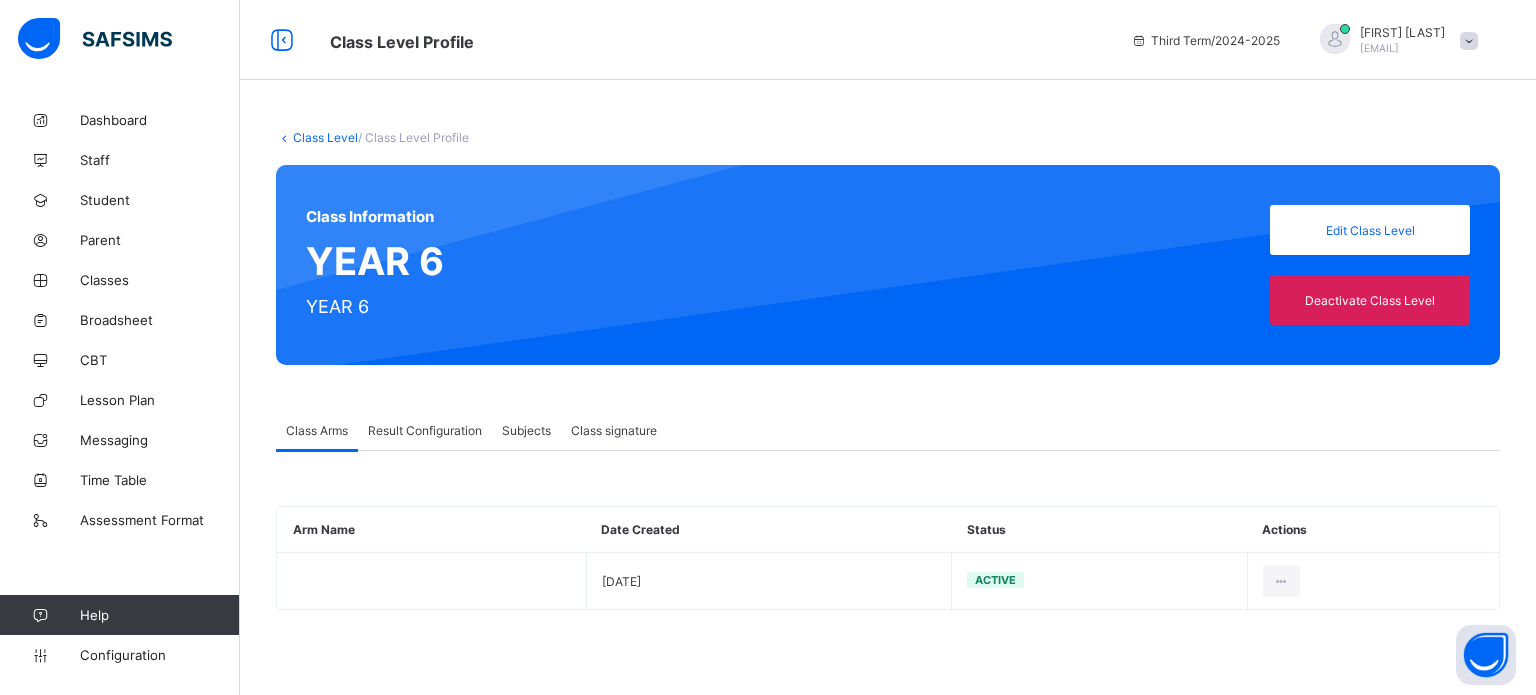click on "Result Configuration" at bounding box center [425, 430] 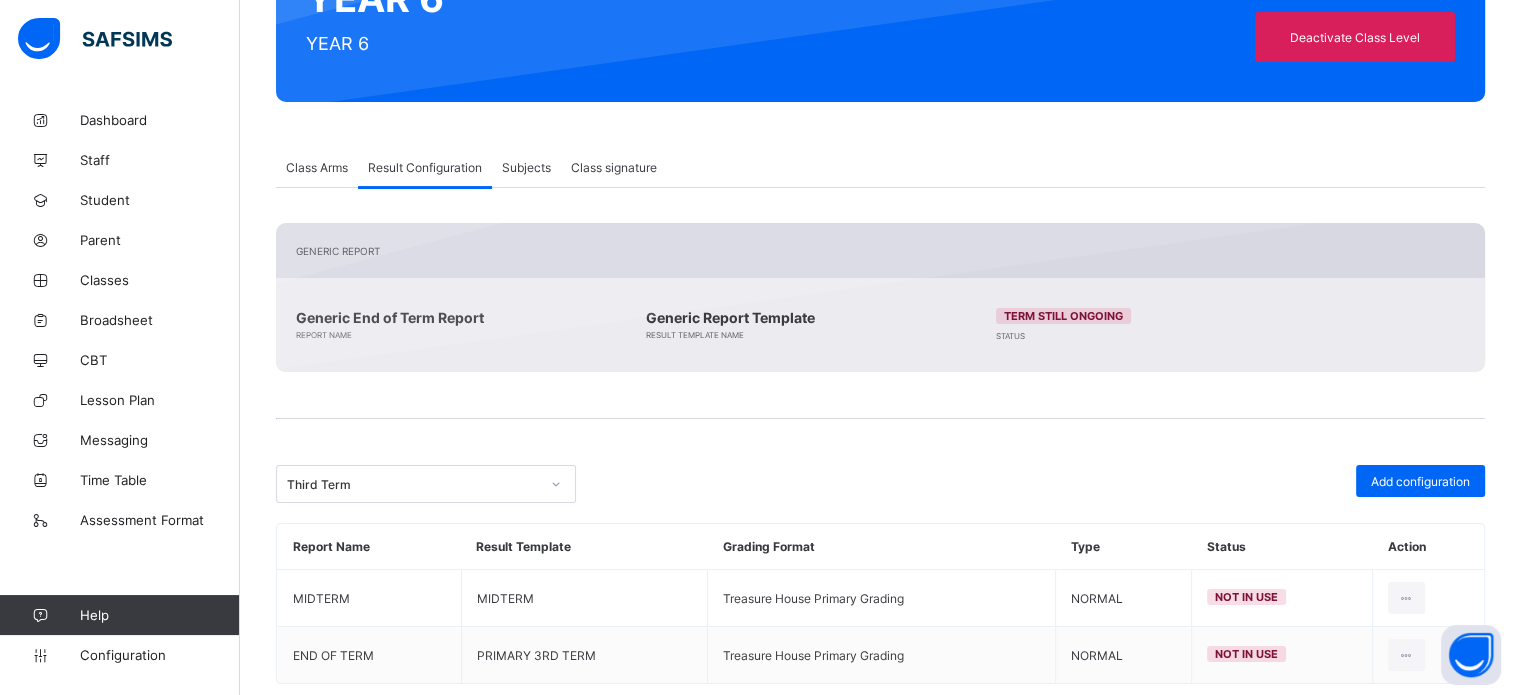 scroll, scrollTop: 301, scrollLeft: 0, axis: vertical 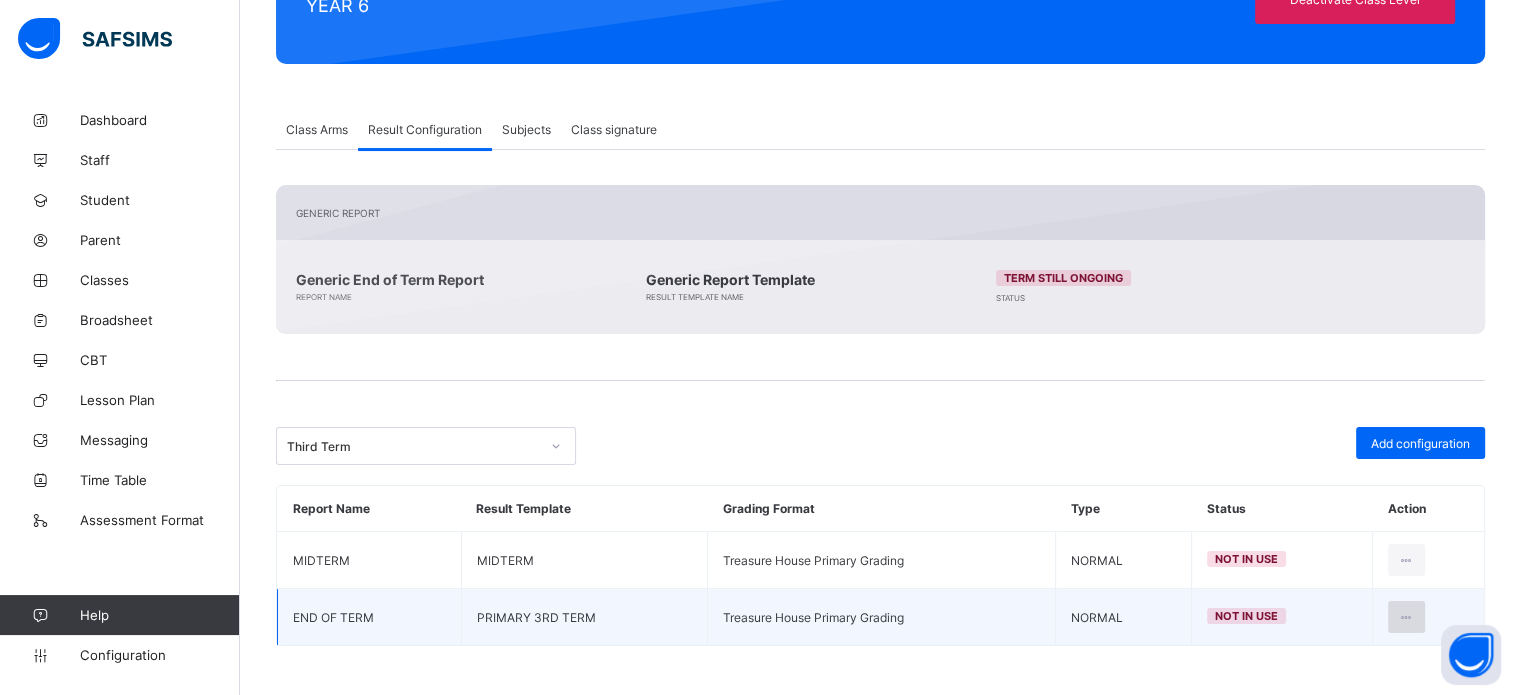 click at bounding box center [1406, 617] 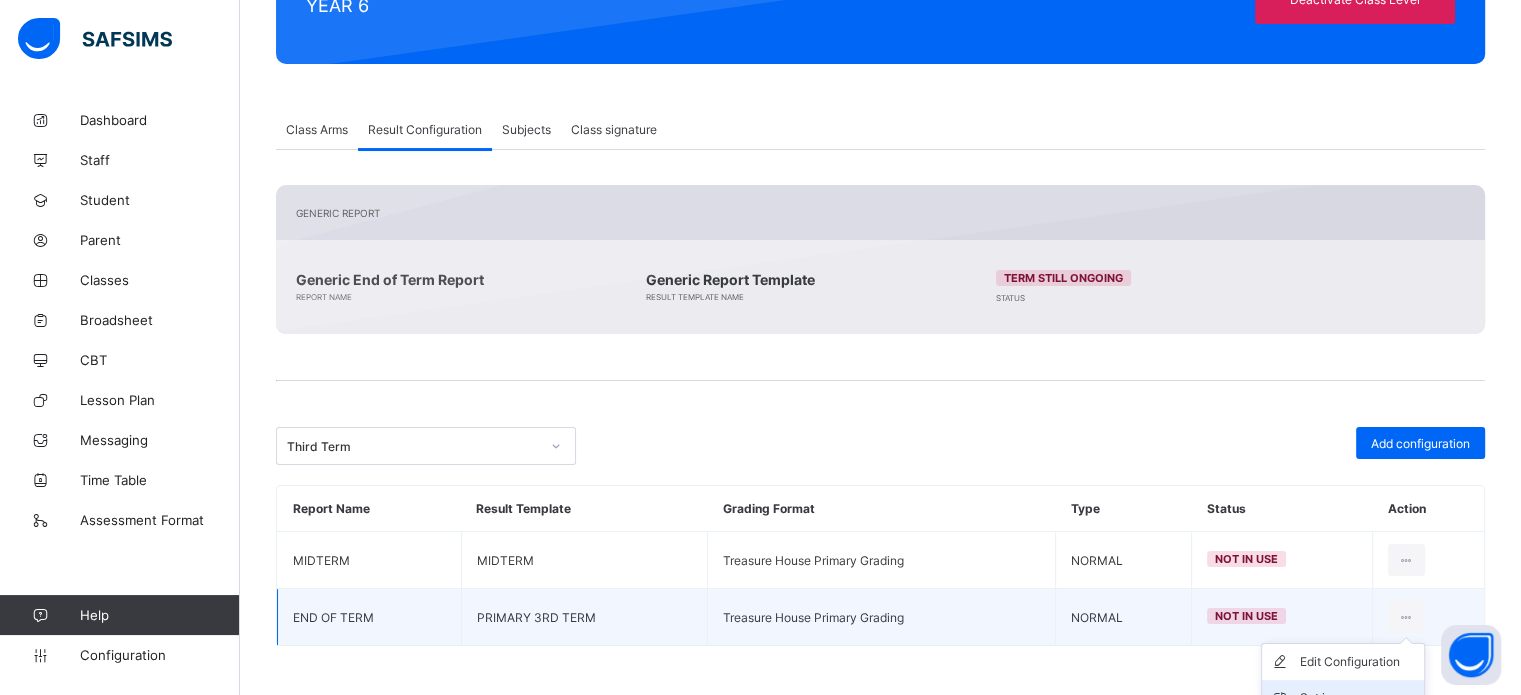 click on "Set in use" at bounding box center (1358, 698) 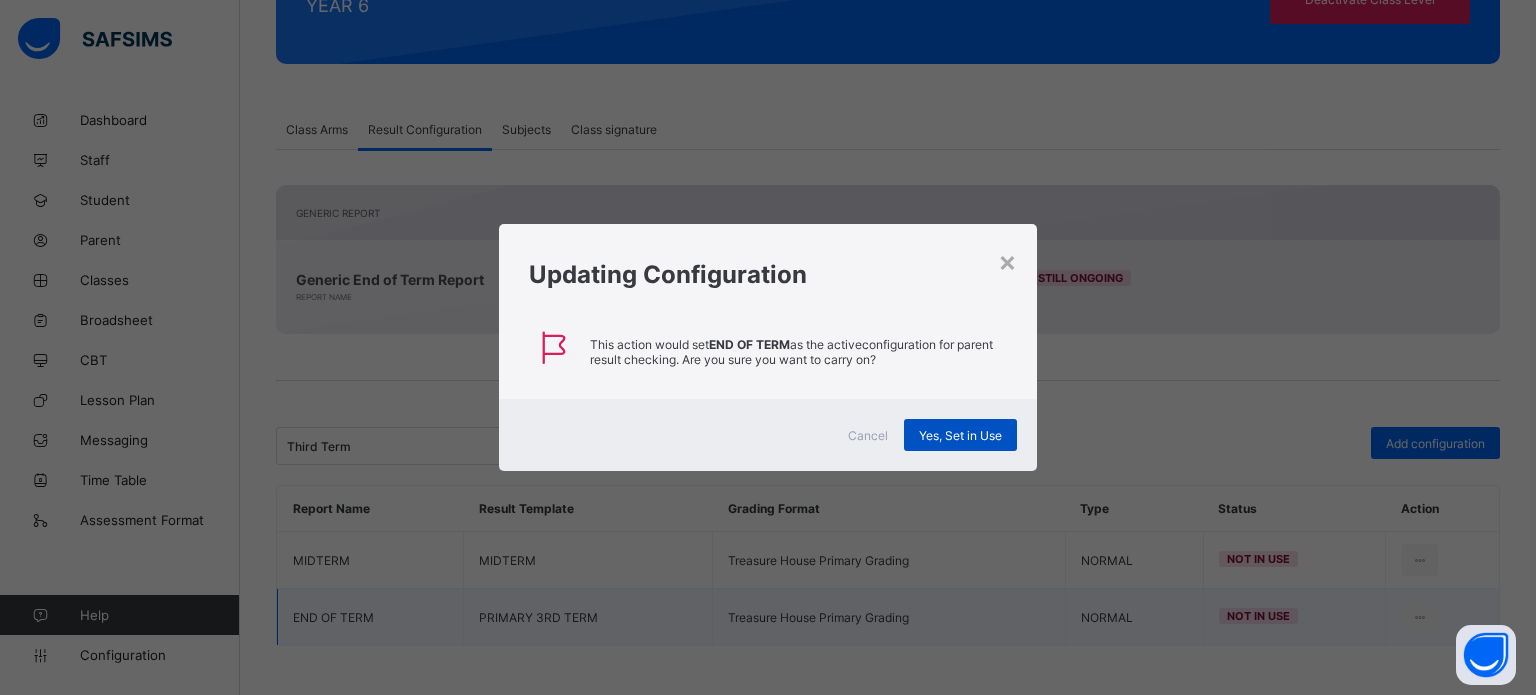 click on "Yes, Set in Use" at bounding box center (960, 435) 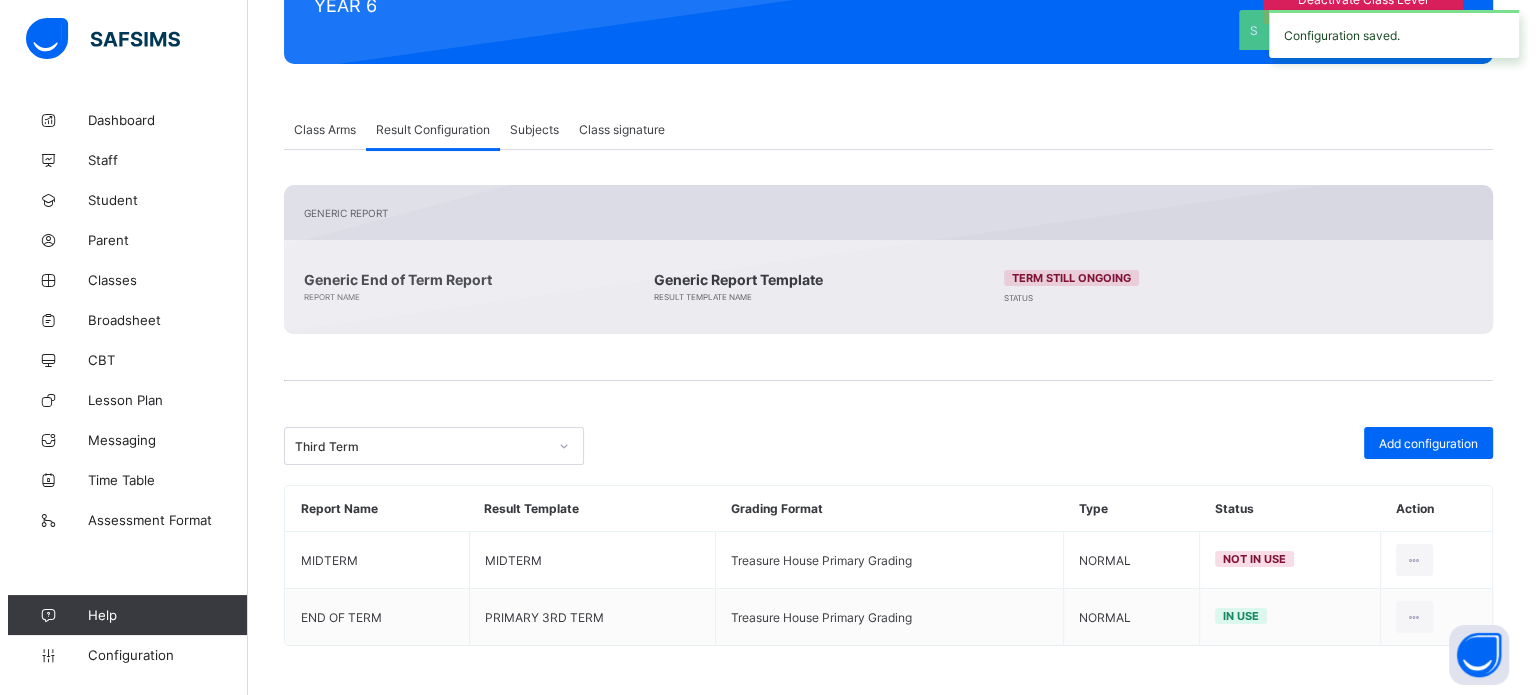 scroll, scrollTop: 0, scrollLeft: 0, axis: both 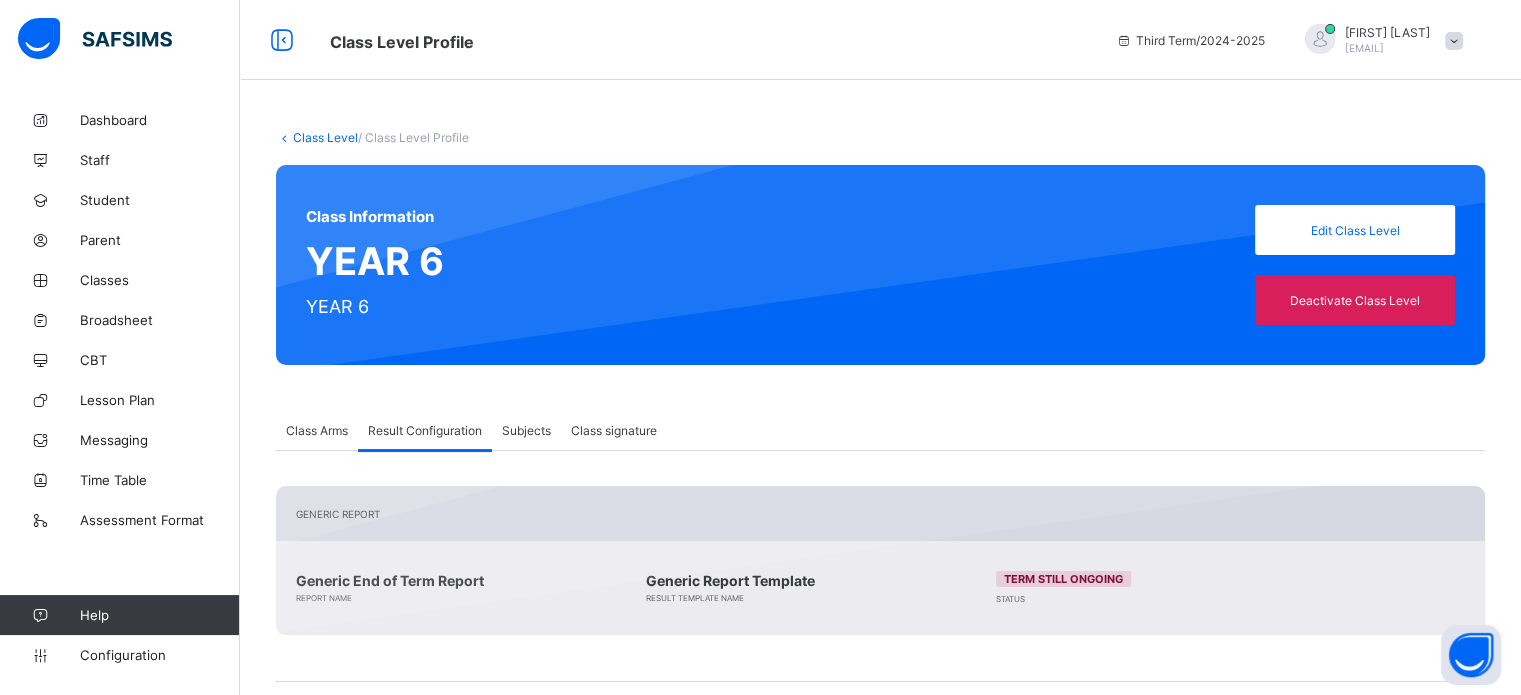 click on "[FIRST] [LAST]" at bounding box center [1387, 32] 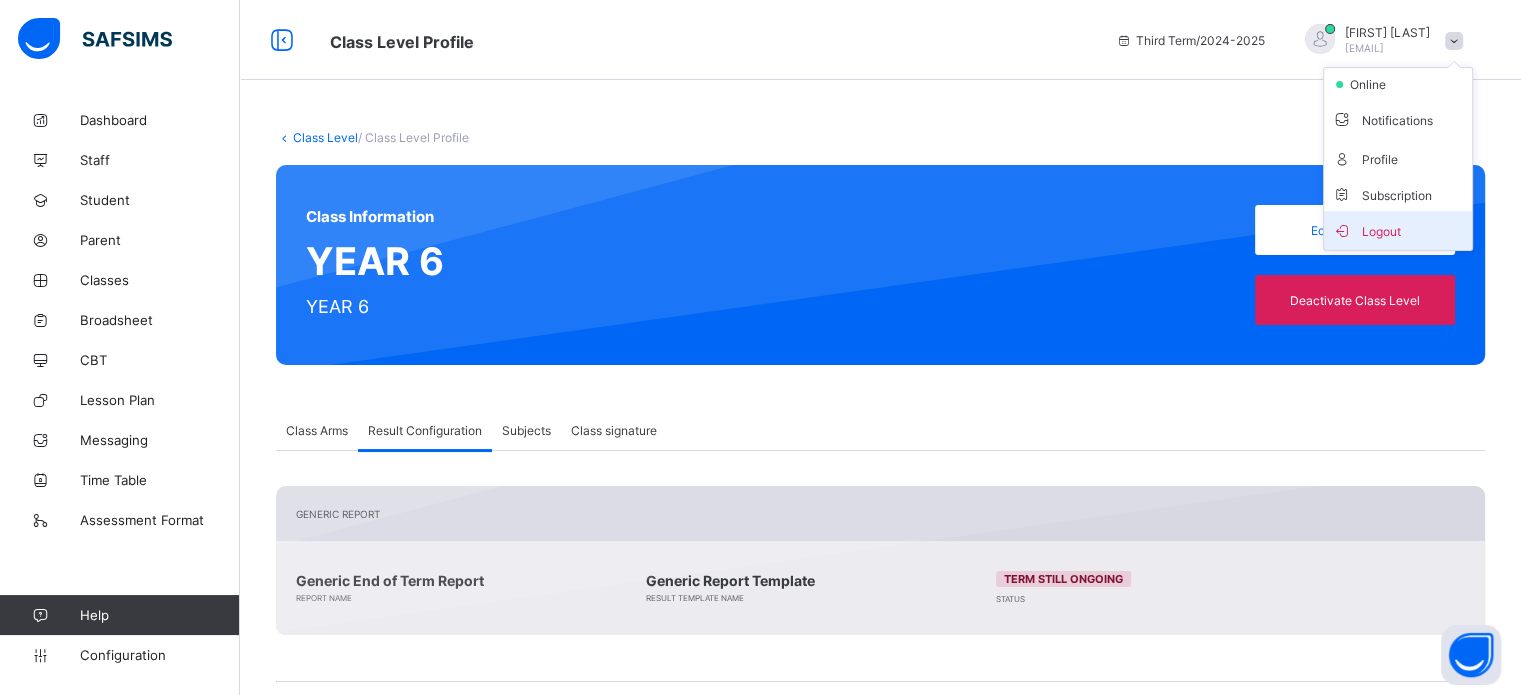 click on "Logout" at bounding box center [1398, 230] 